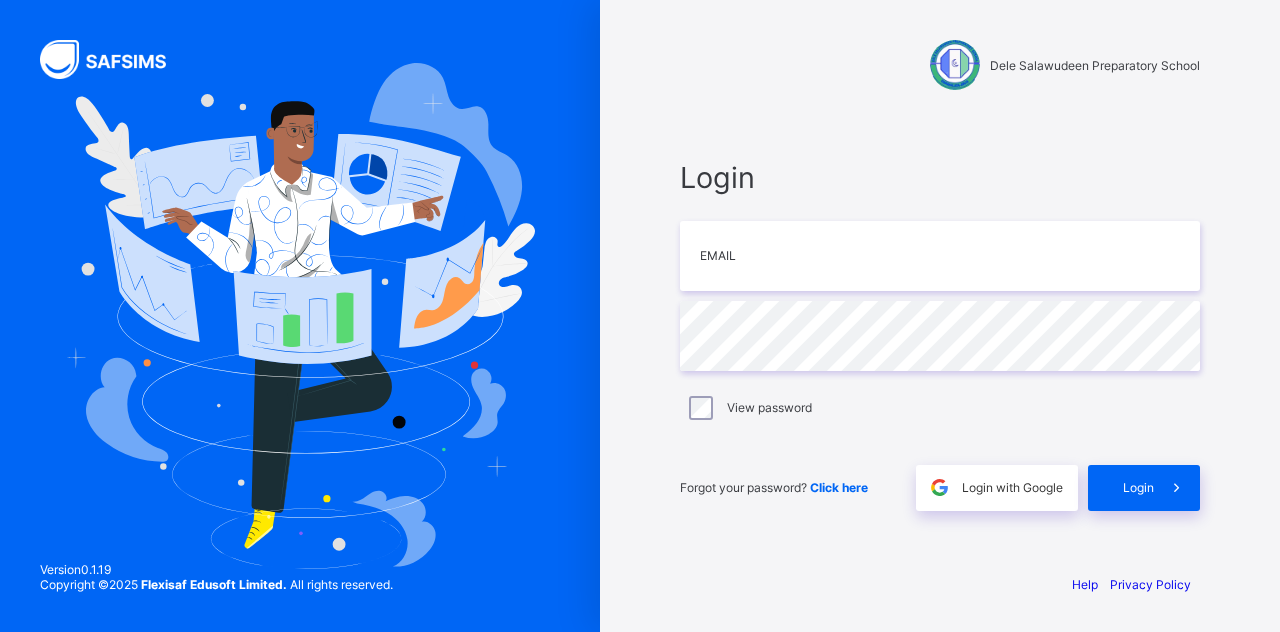 scroll, scrollTop: 0, scrollLeft: 0, axis: both 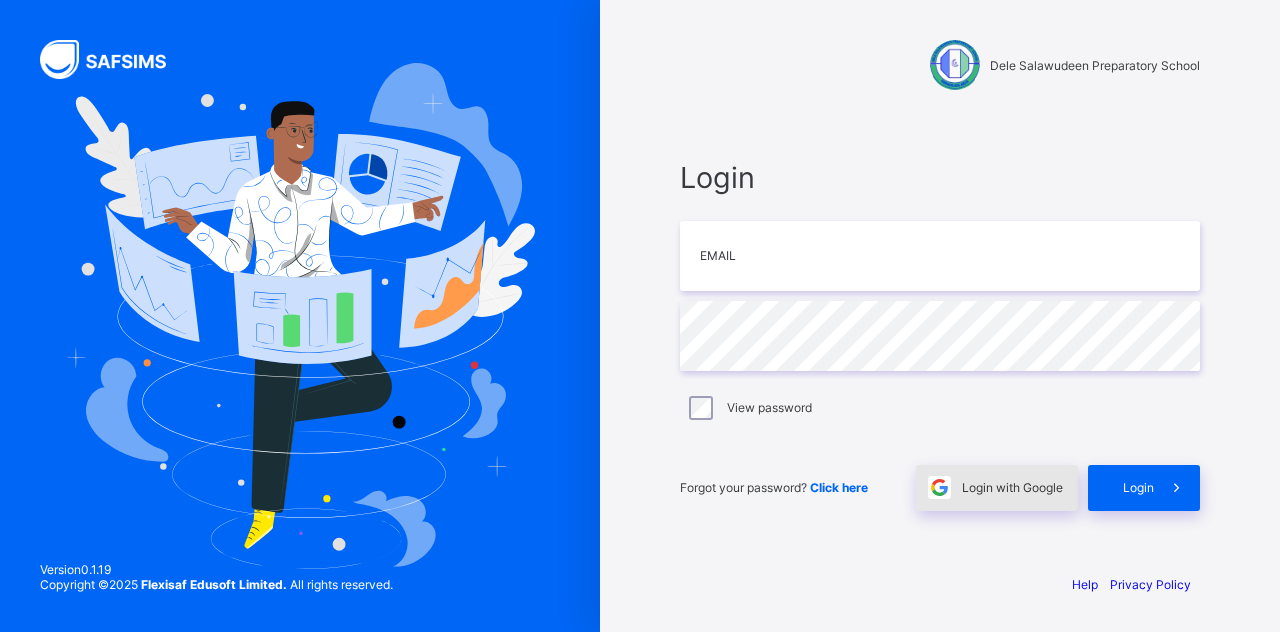 click at bounding box center [939, 488] 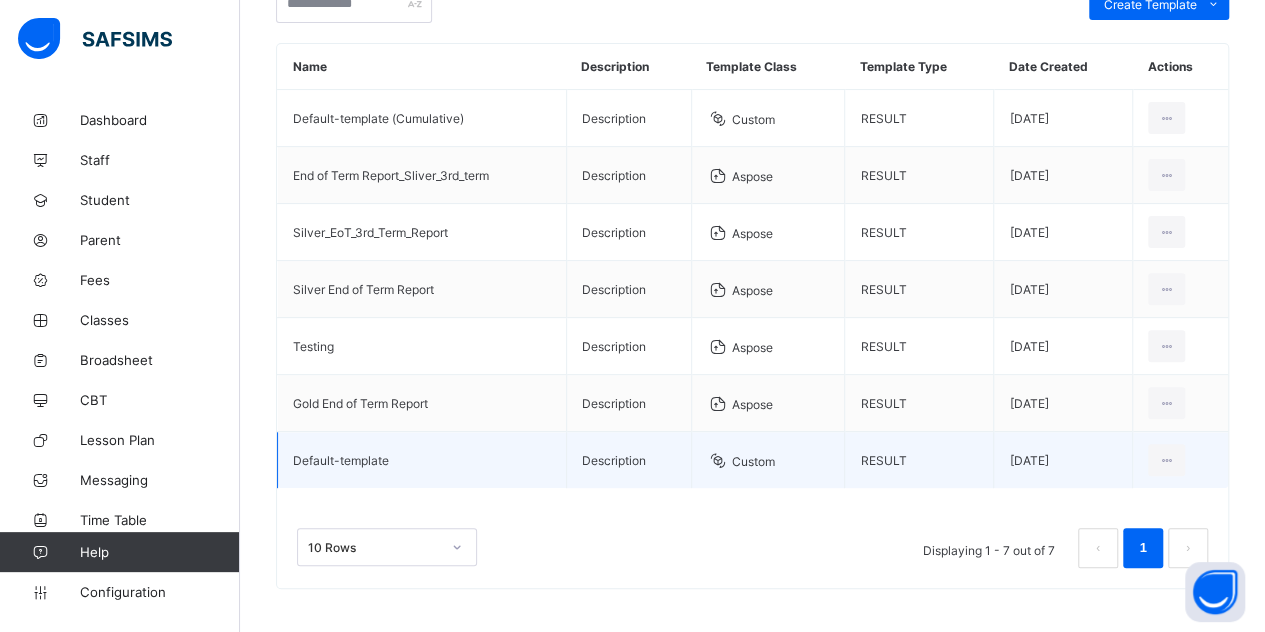 scroll, scrollTop: 212, scrollLeft: 0, axis: vertical 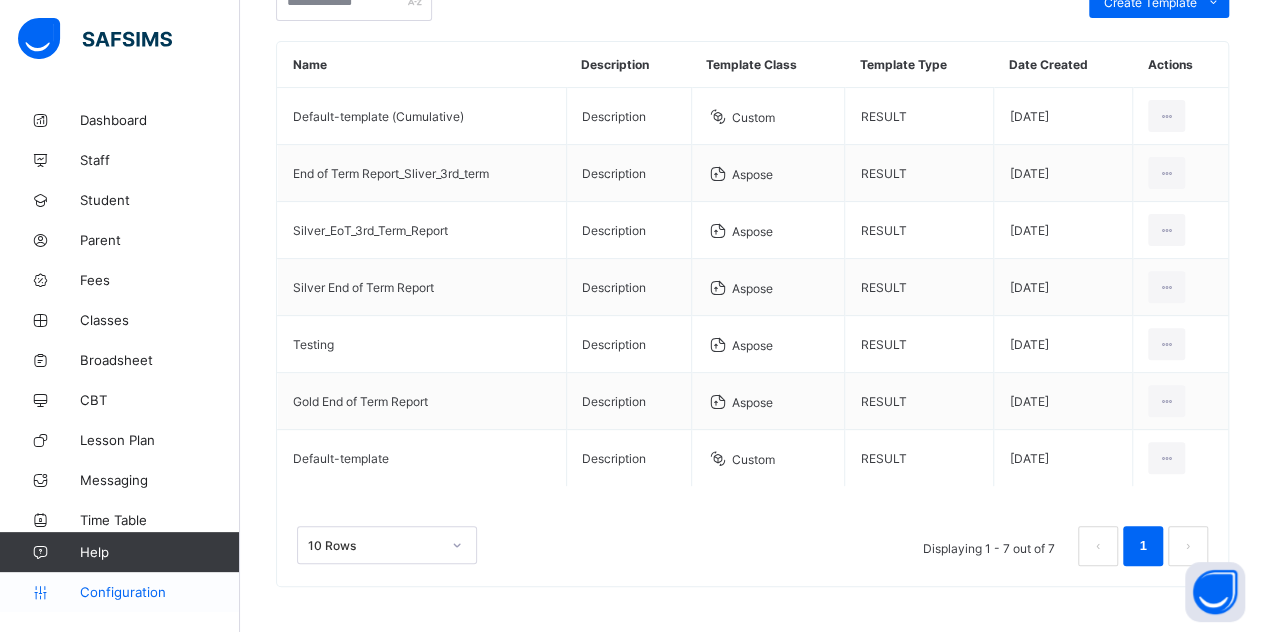 click on "Configuration" at bounding box center (159, 592) 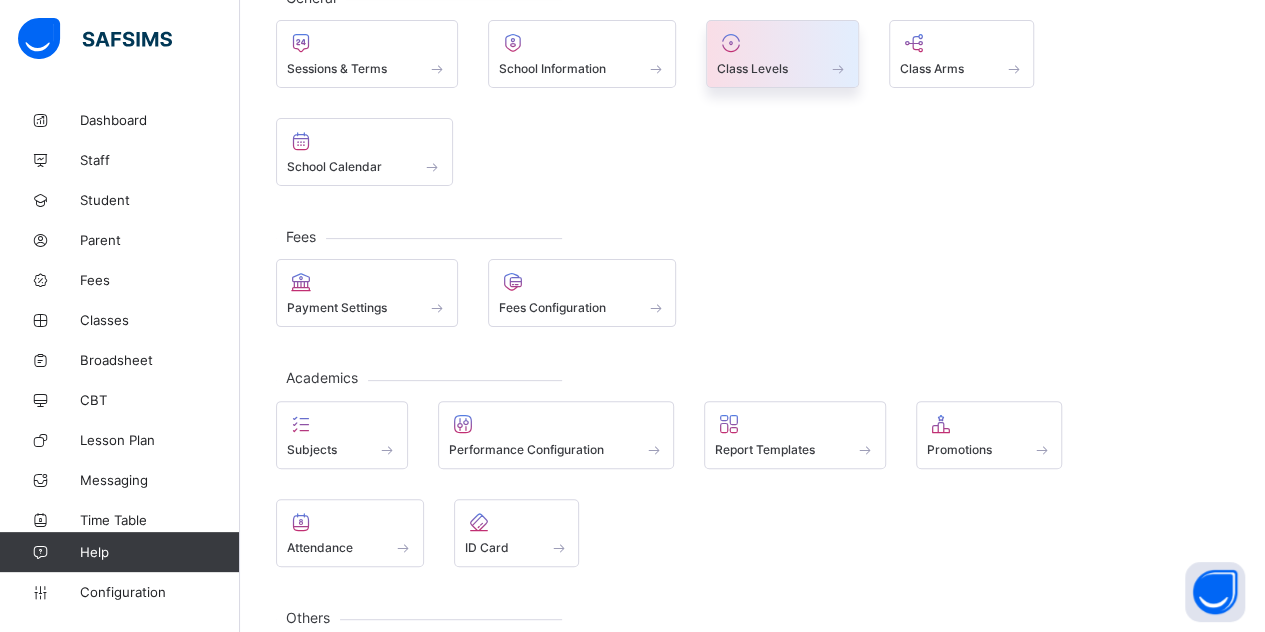 click at bounding box center (731, 43) 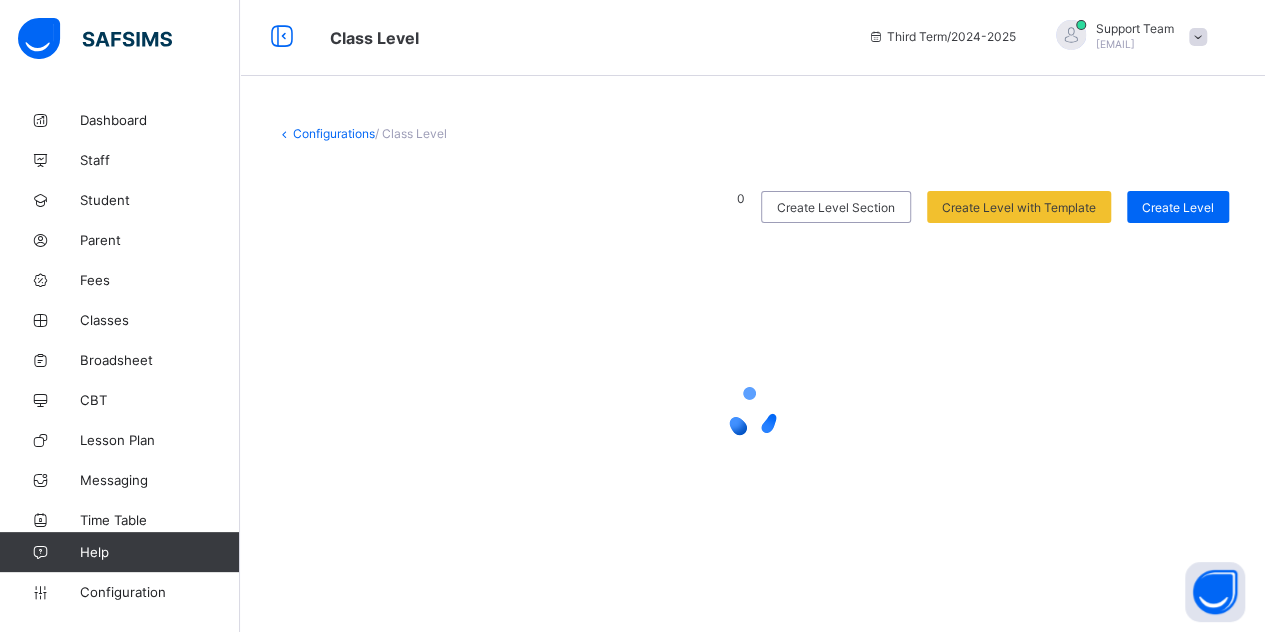 scroll, scrollTop: 212, scrollLeft: 0, axis: vertical 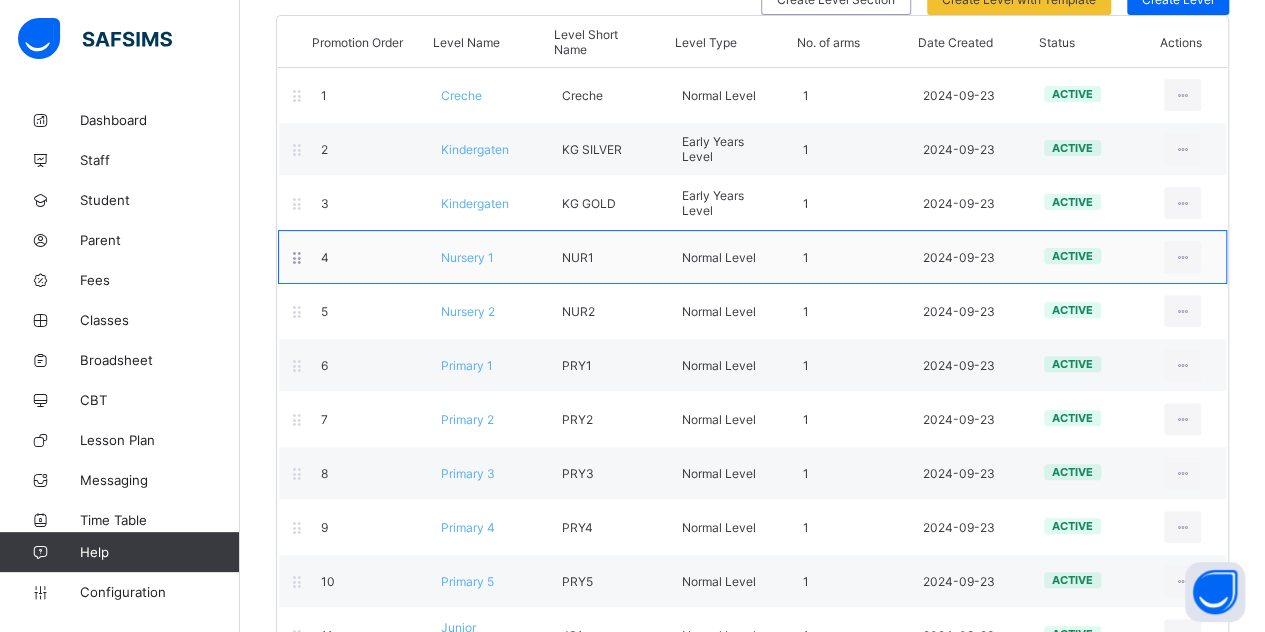 click on "Nursery 1" at bounding box center [467, 257] 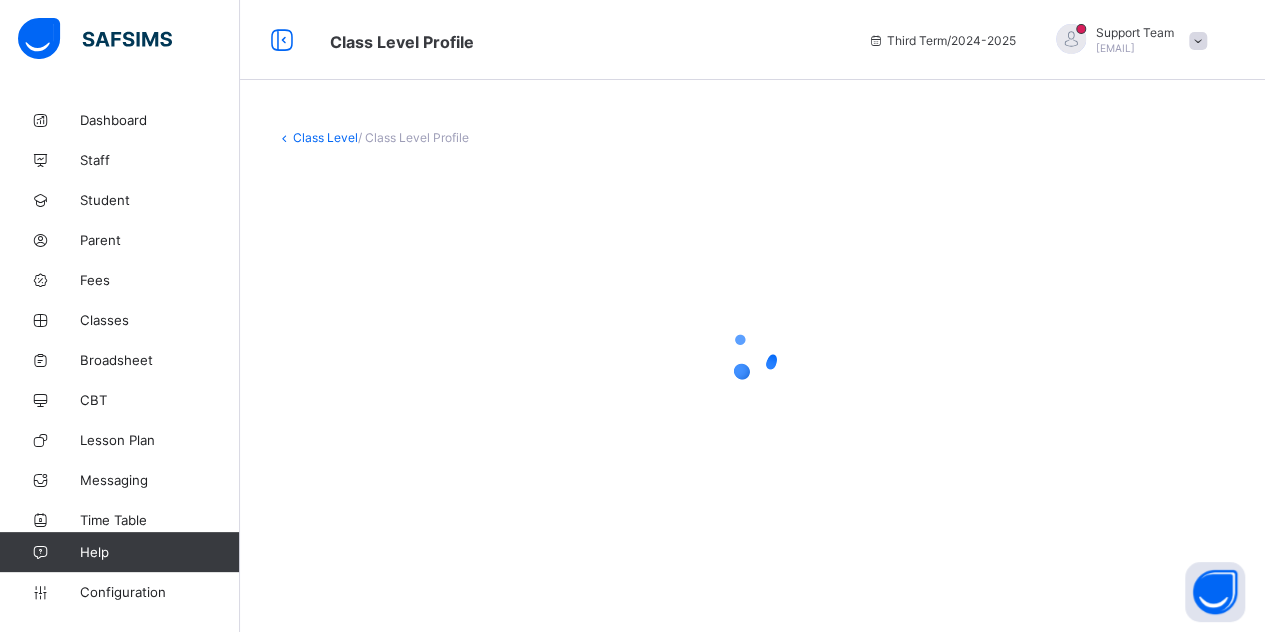 scroll, scrollTop: 0, scrollLeft: 0, axis: both 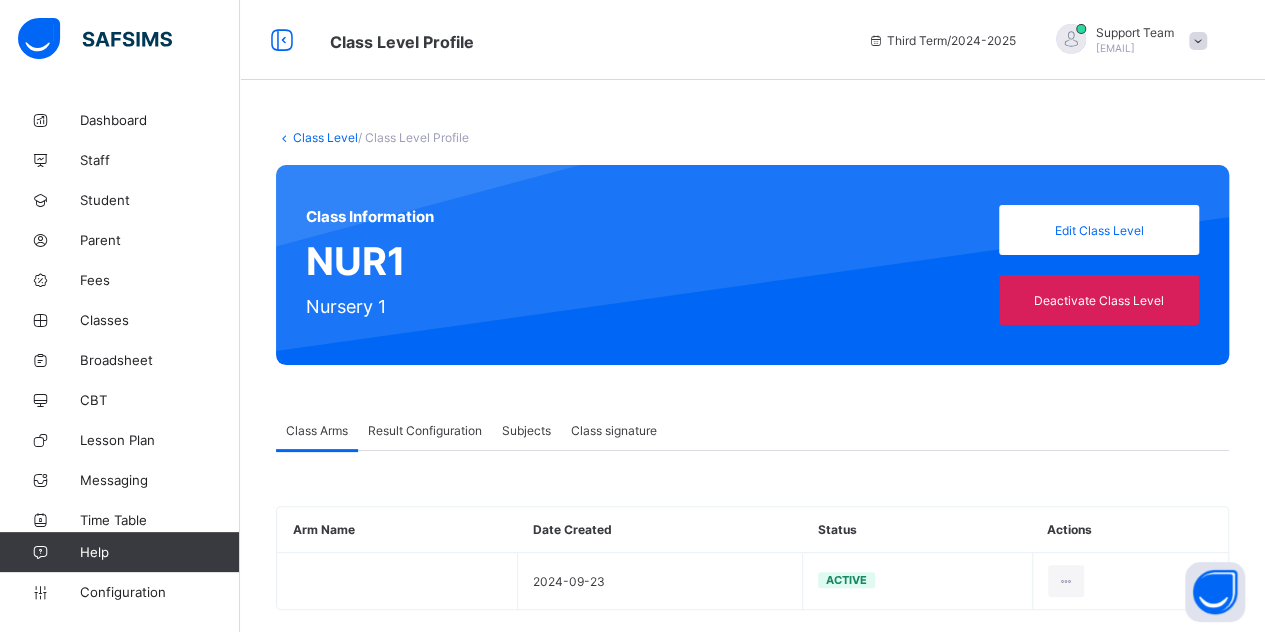 click on "Result Configuration" at bounding box center [425, 430] 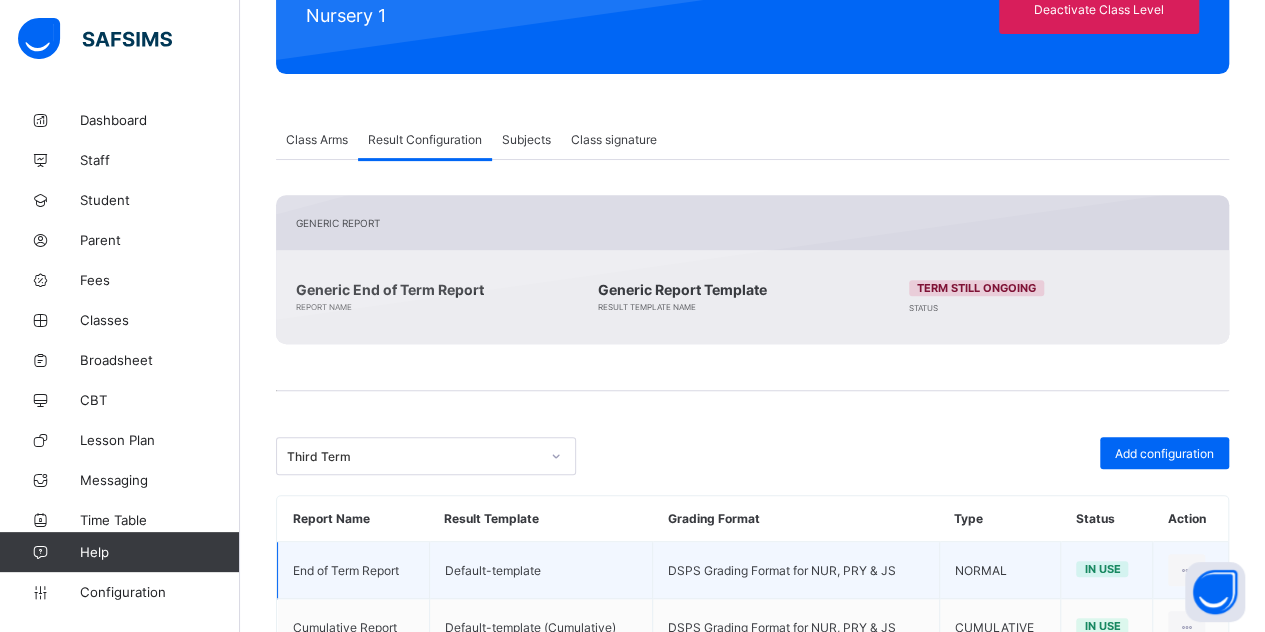 scroll, scrollTop: 359, scrollLeft: 0, axis: vertical 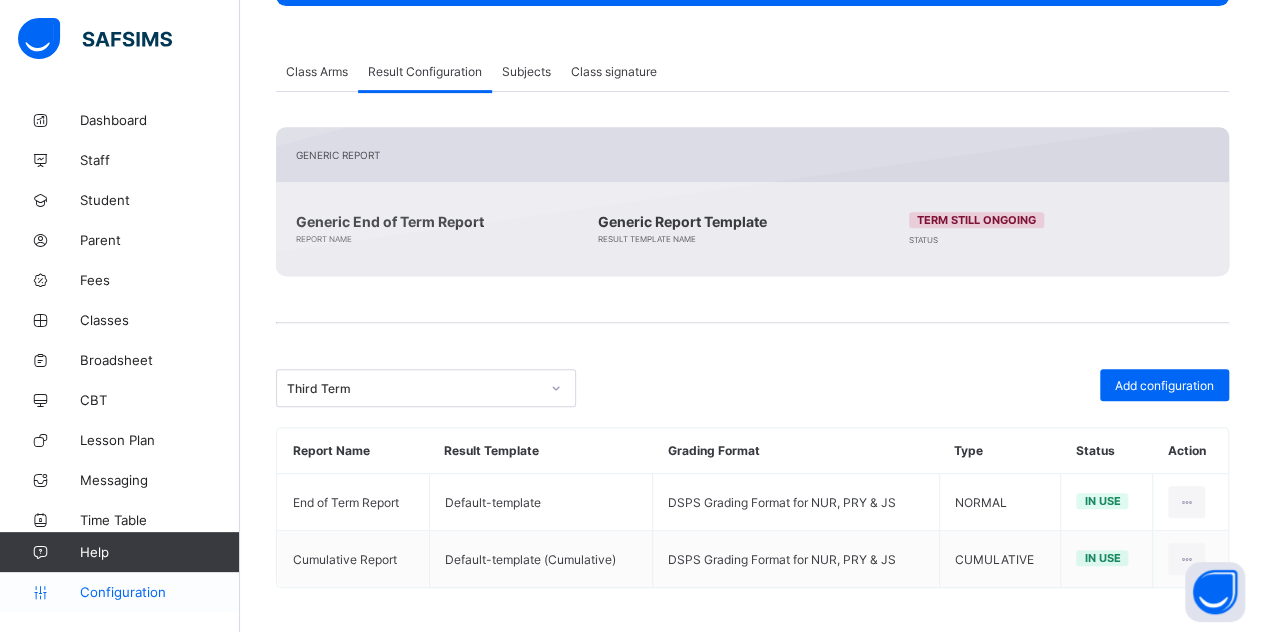 click on "Configuration" at bounding box center (159, 592) 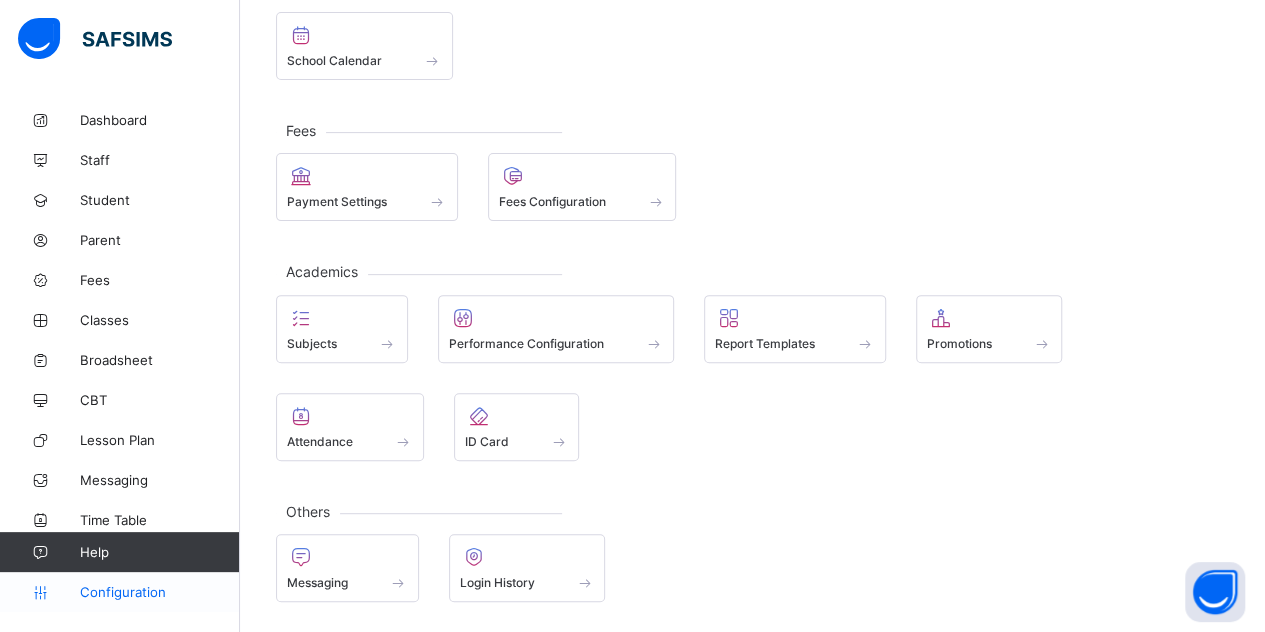scroll, scrollTop: 143, scrollLeft: 0, axis: vertical 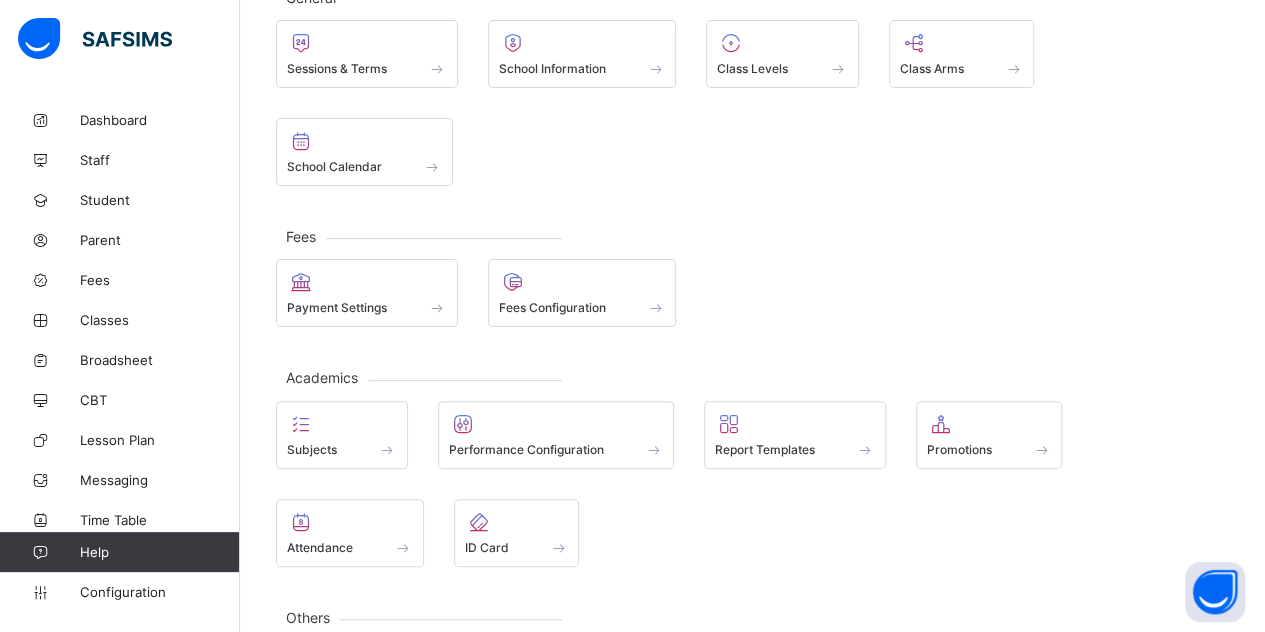 click on "Subjects   Performance Configuration   Report Templates   Promotions   Attendance   ID Card" at bounding box center [752, 484] 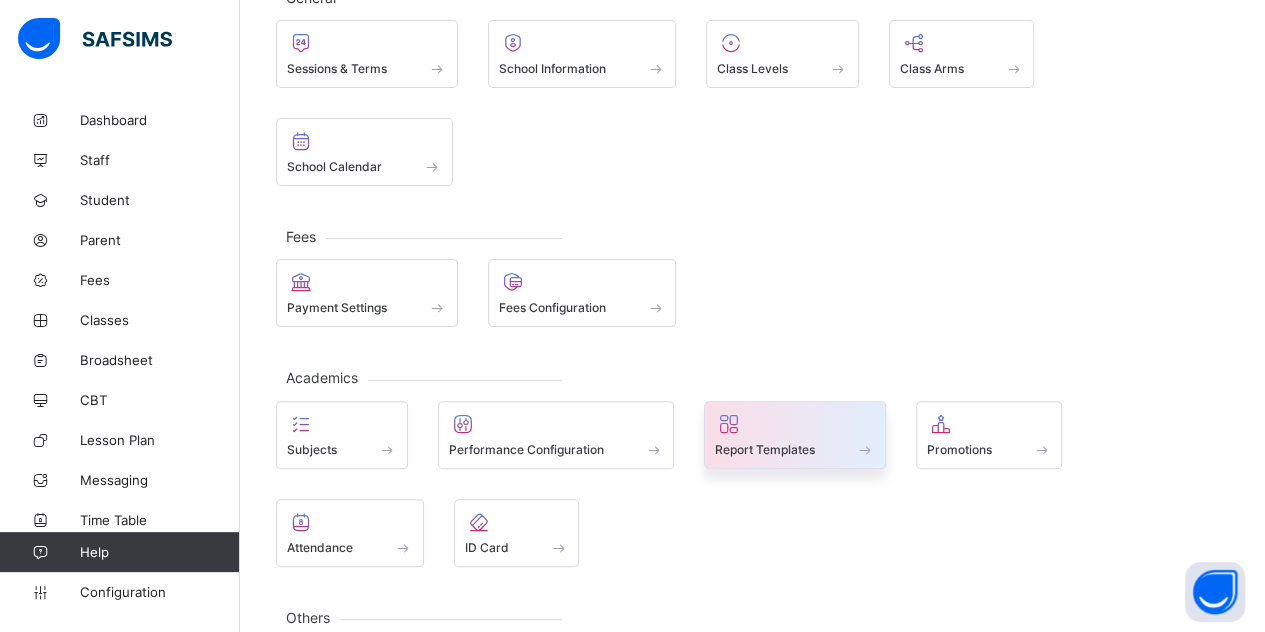 click on "Report Templates" at bounding box center [765, 449] 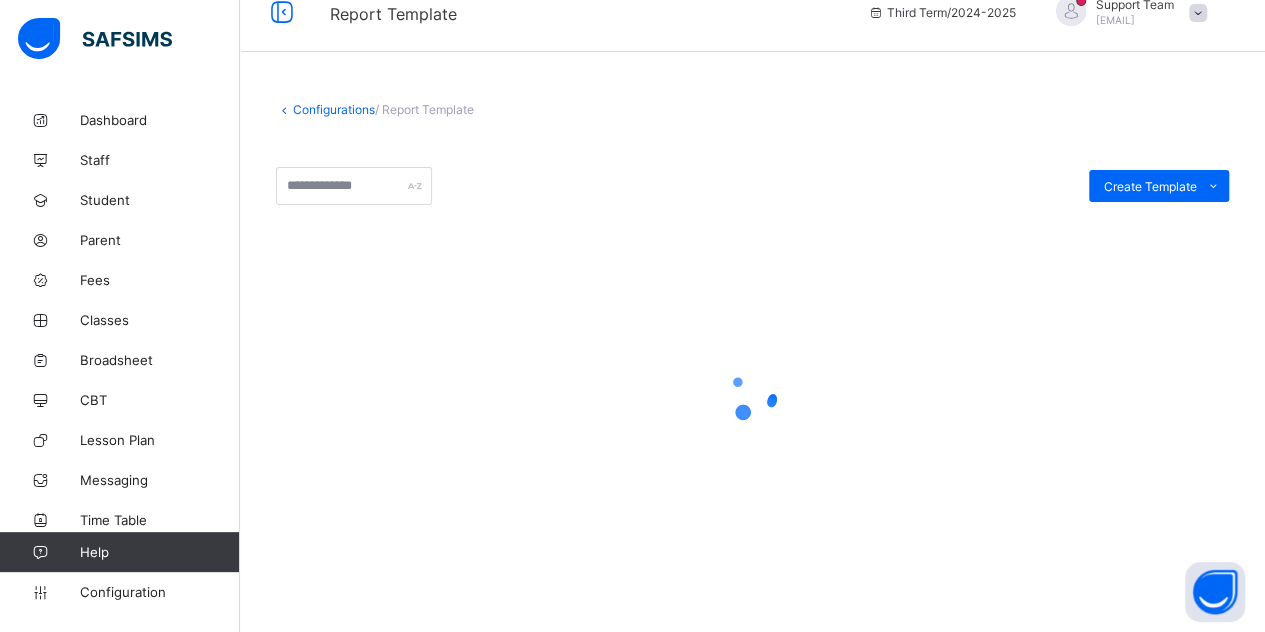 scroll, scrollTop: 212, scrollLeft: 0, axis: vertical 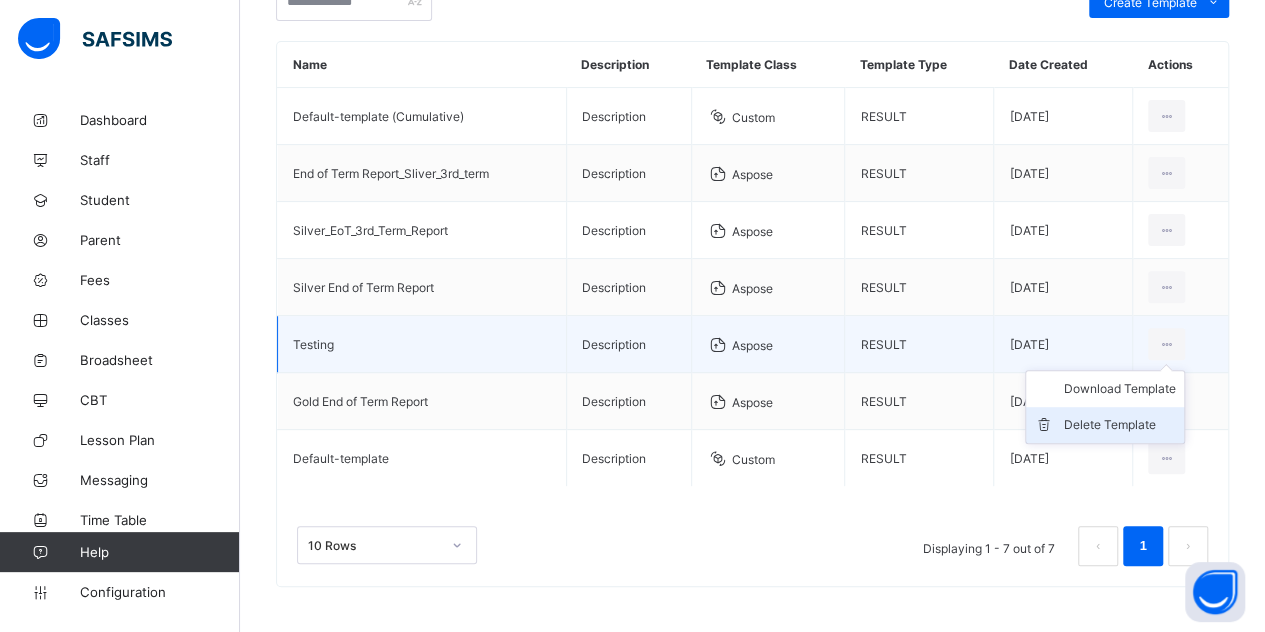 click on "Delete Template" at bounding box center [1120, 425] 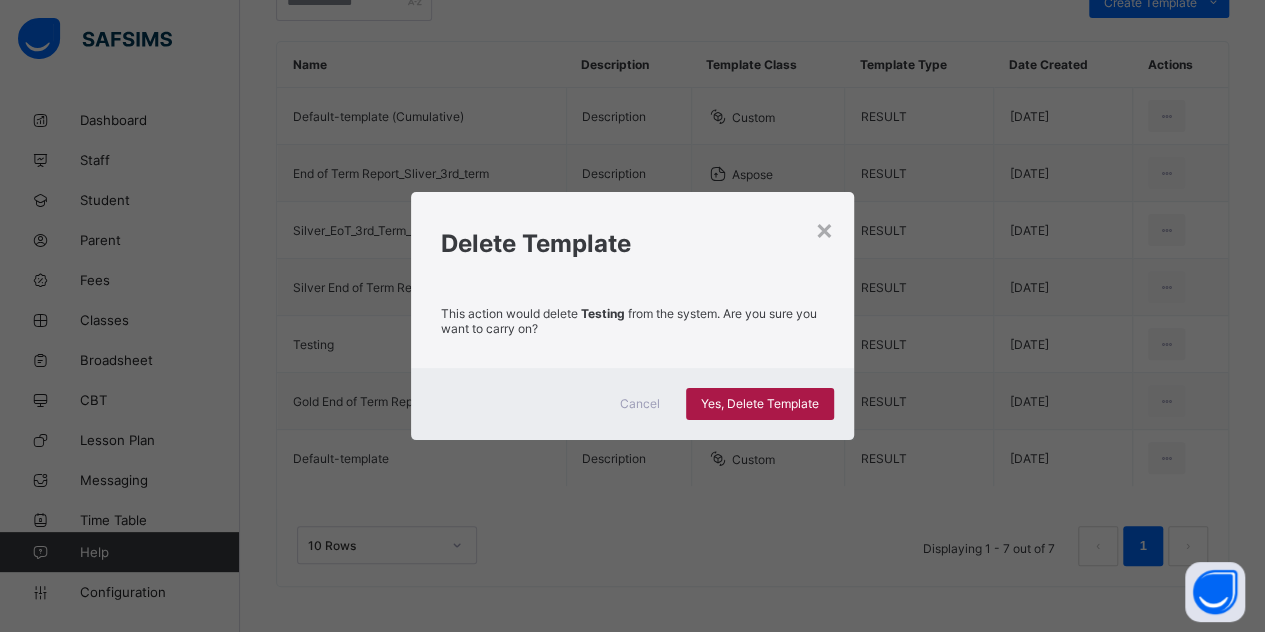 click on "Yes, Delete Template" at bounding box center (760, 403) 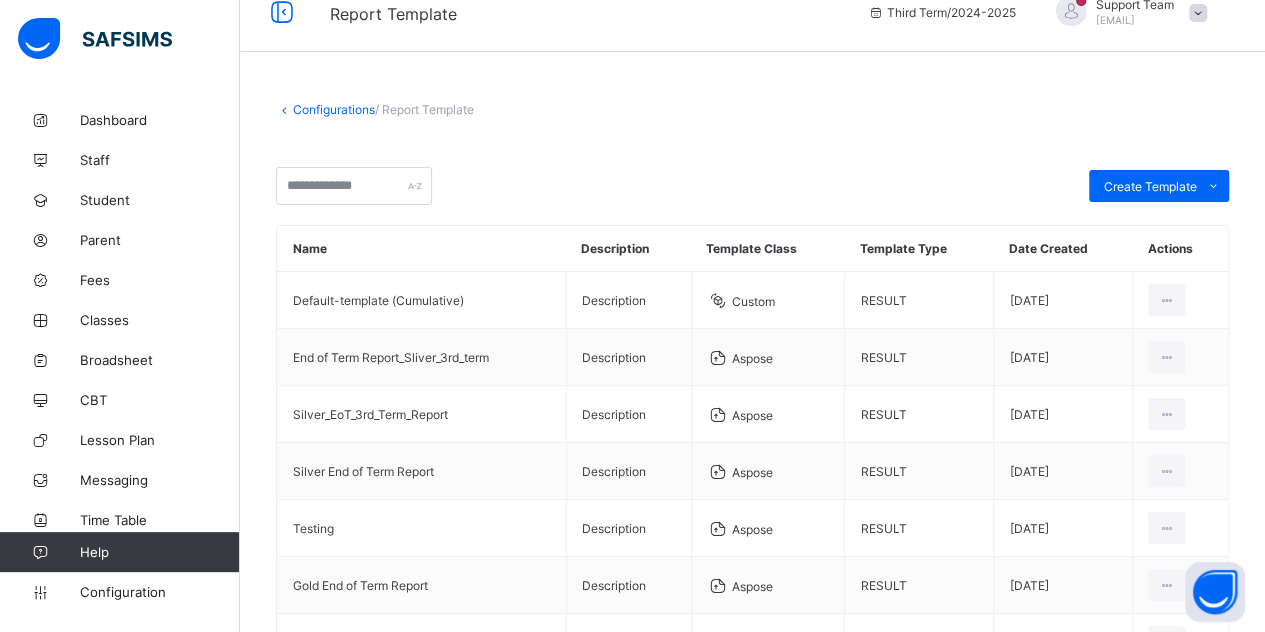 scroll, scrollTop: 212, scrollLeft: 0, axis: vertical 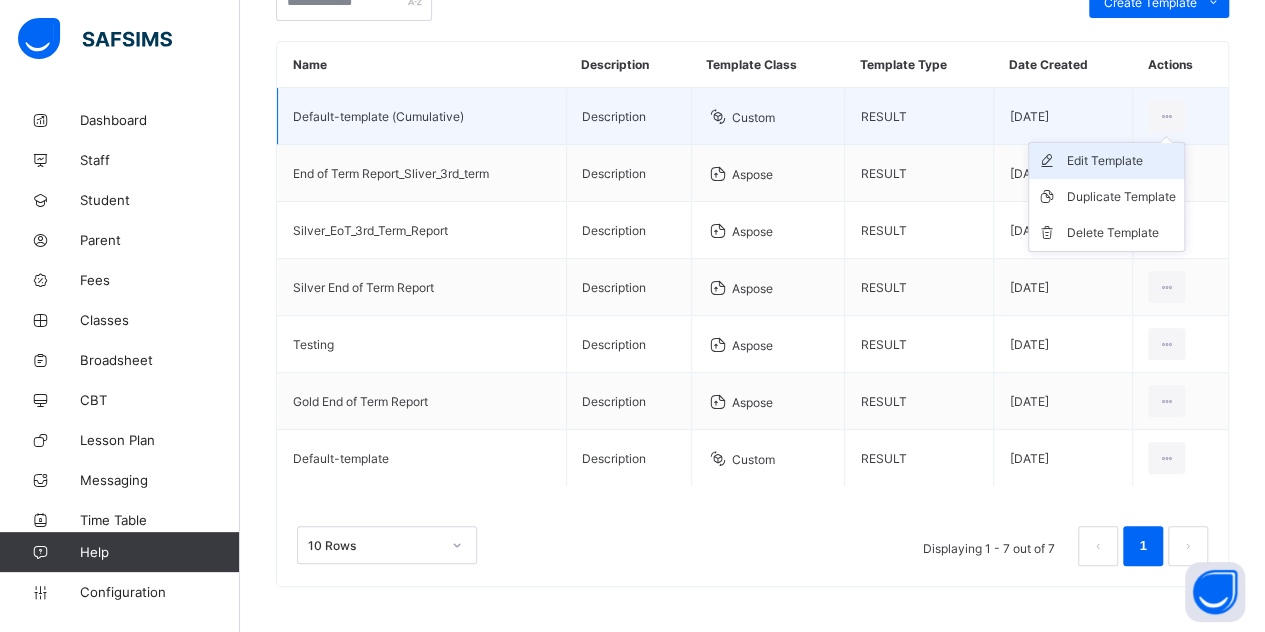 click on "Edit Template" at bounding box center (1121, 161) 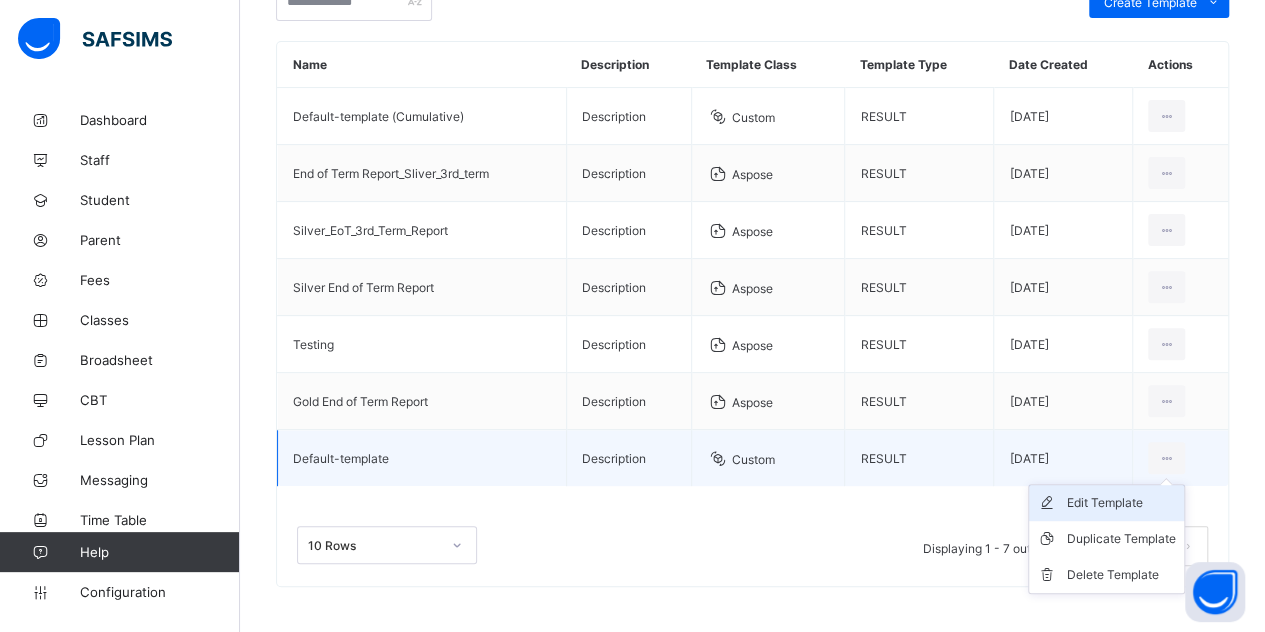 click on "Edit Template" at bounding box center [1121, 503] 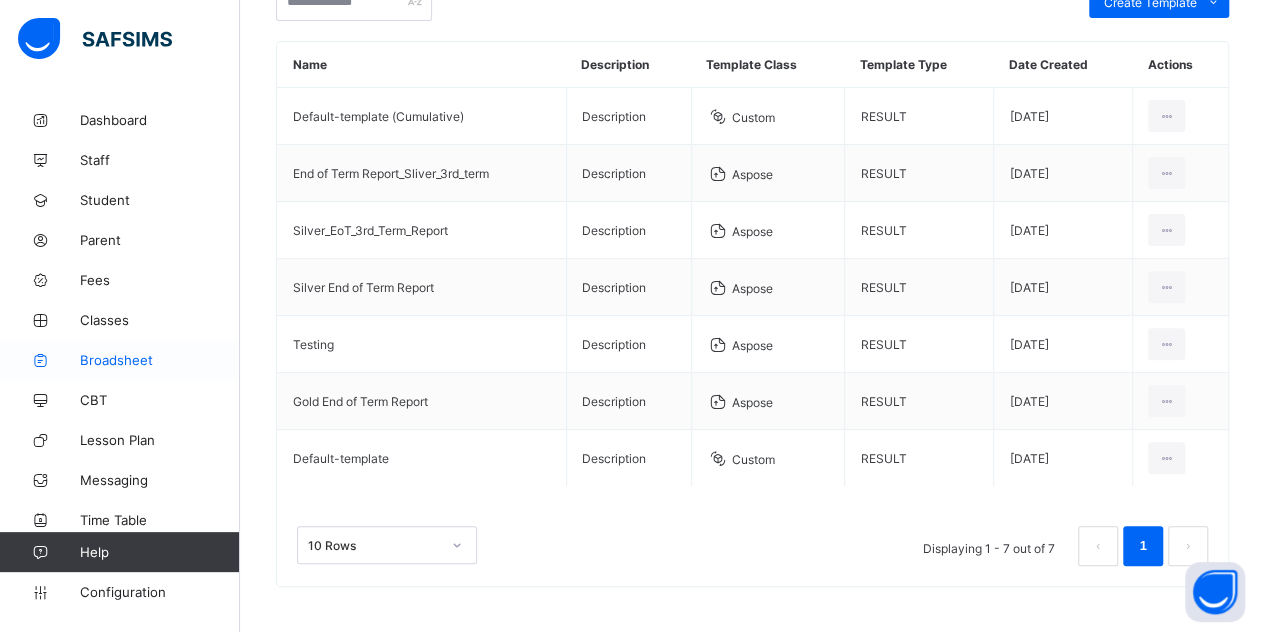 click on "Broadsheet" at bounding box center (160, 360) 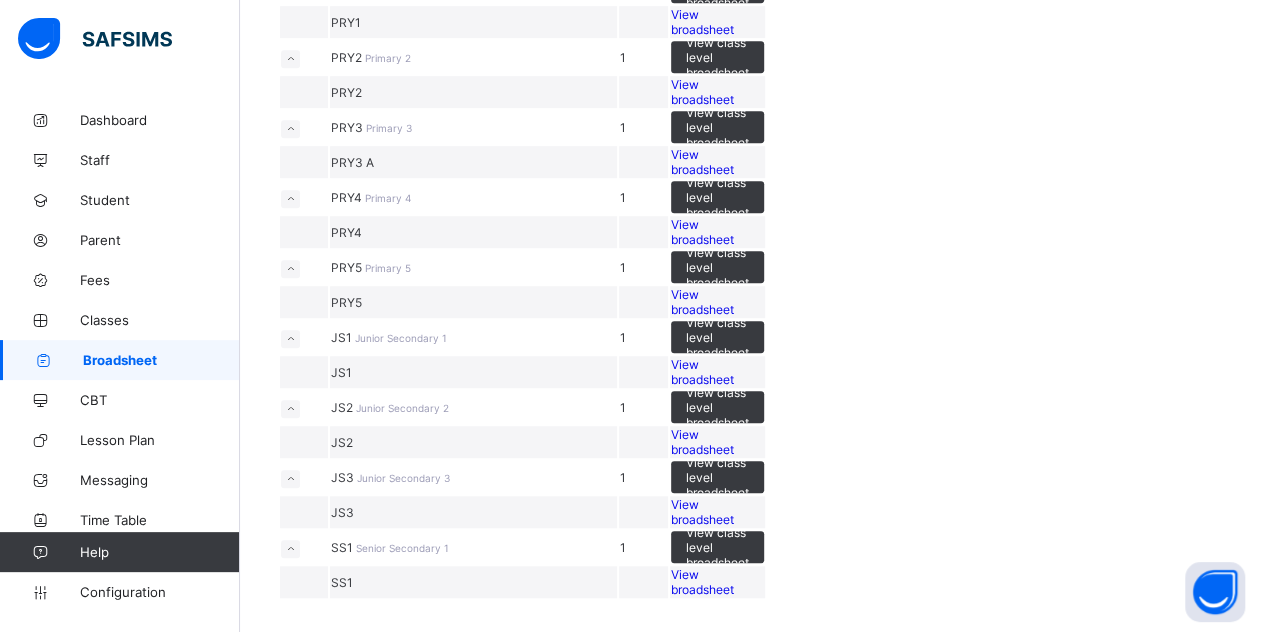 scroll, scrollTop: 700, scrollLeft: 0, axis: vertical 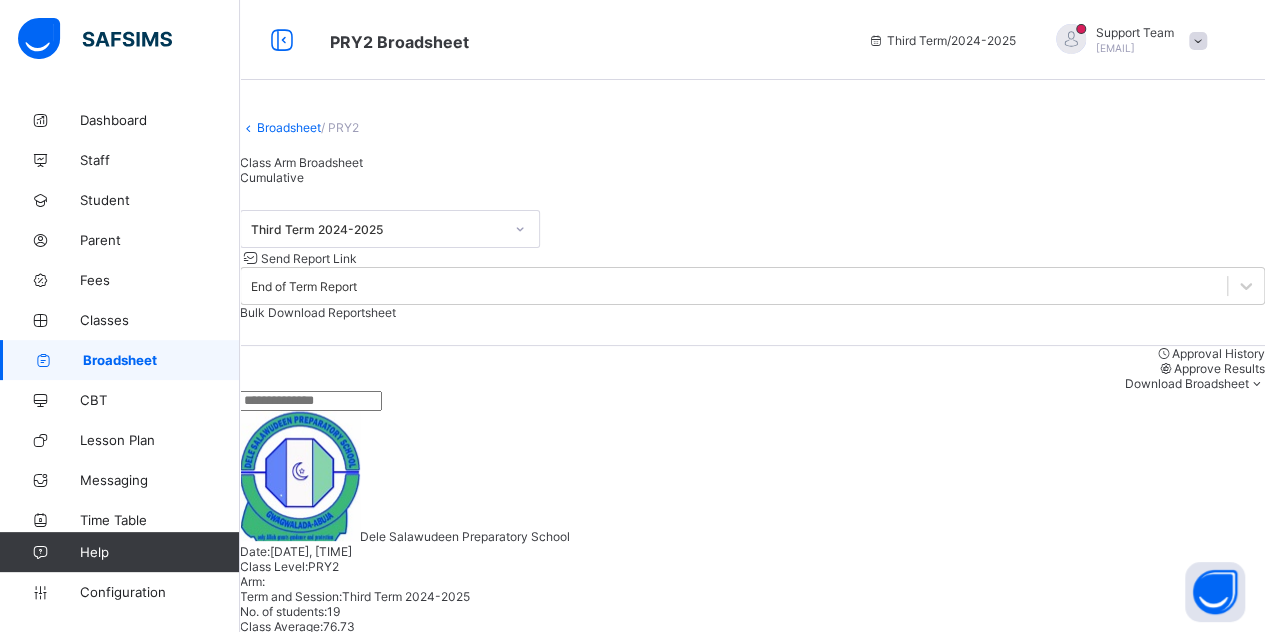 click on "Cumulative" at bounding box center (272, 177) 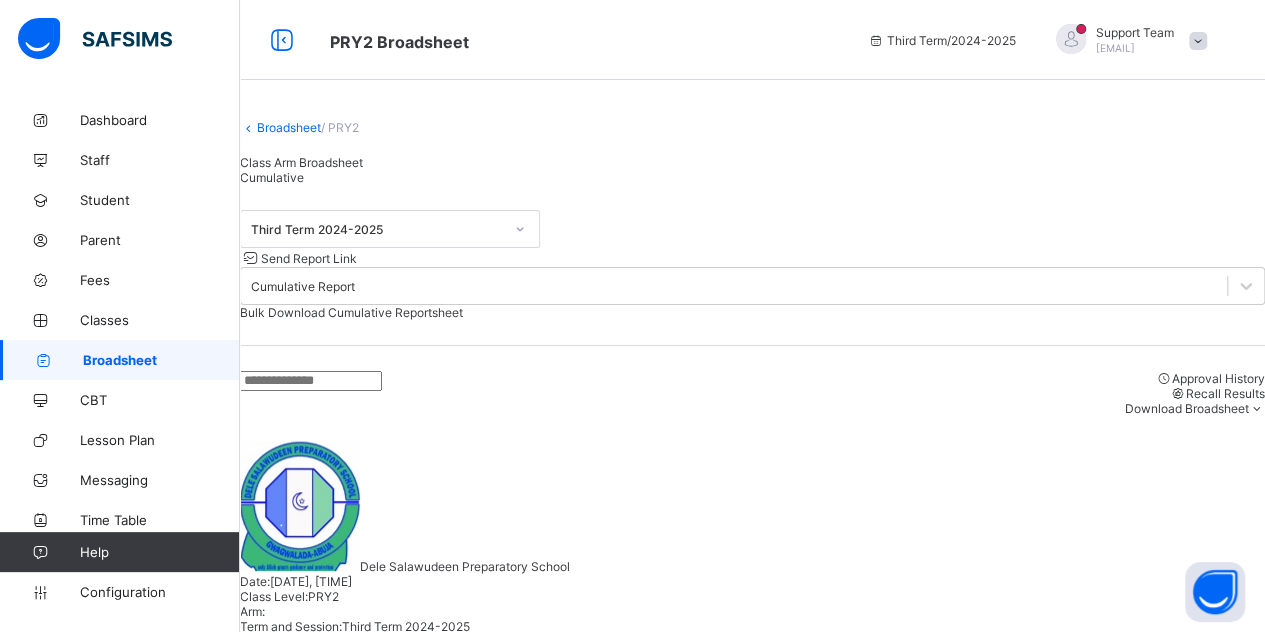 scroll, scrollTop: 300, scrollLeft: 0, axis: vertical 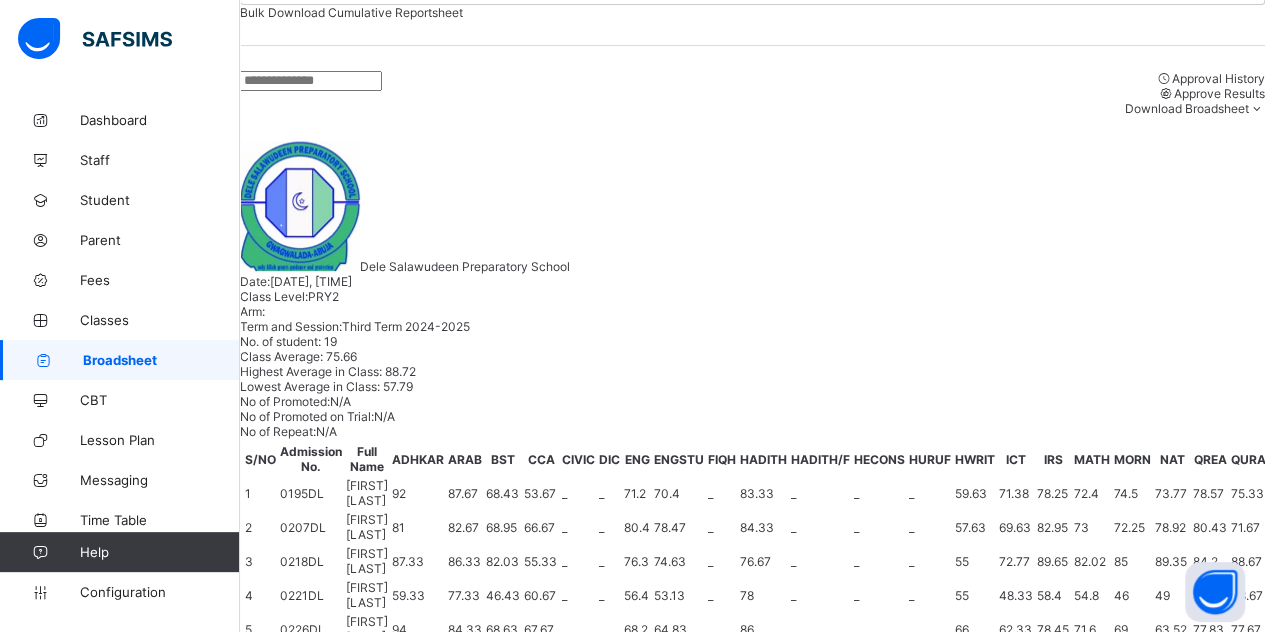 click on "Omoola Ayoola Anas" at bounding box center [340, 1238] 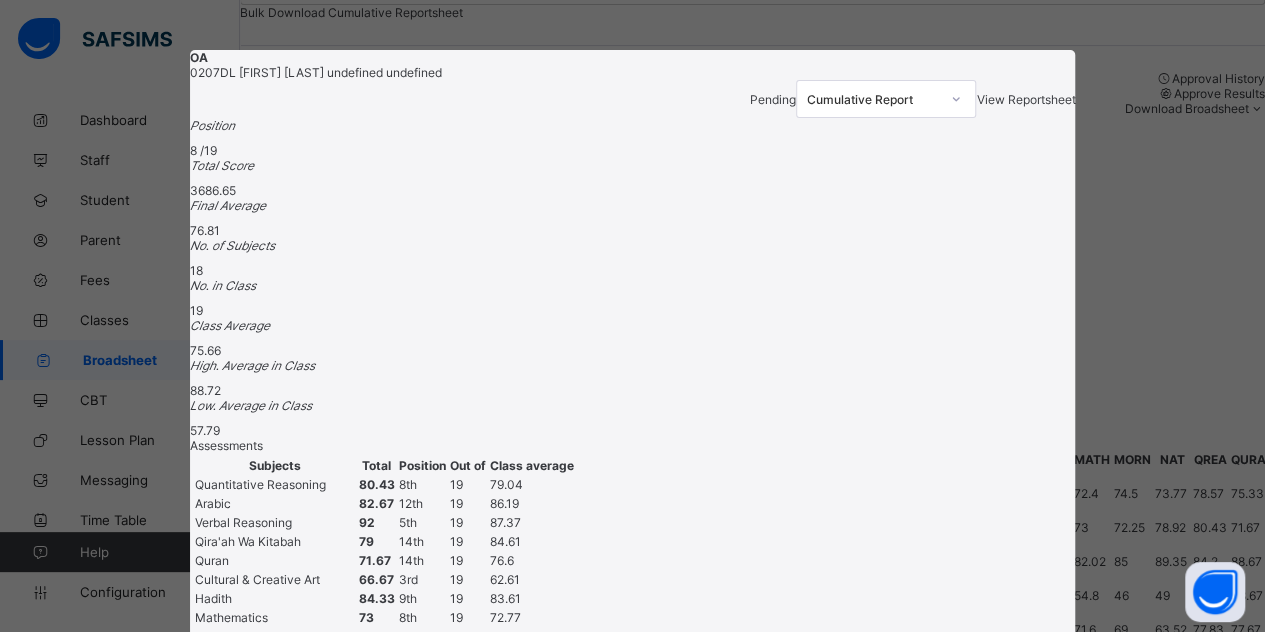 click on "View Reportsheet" at bounding box center (1025, 99) 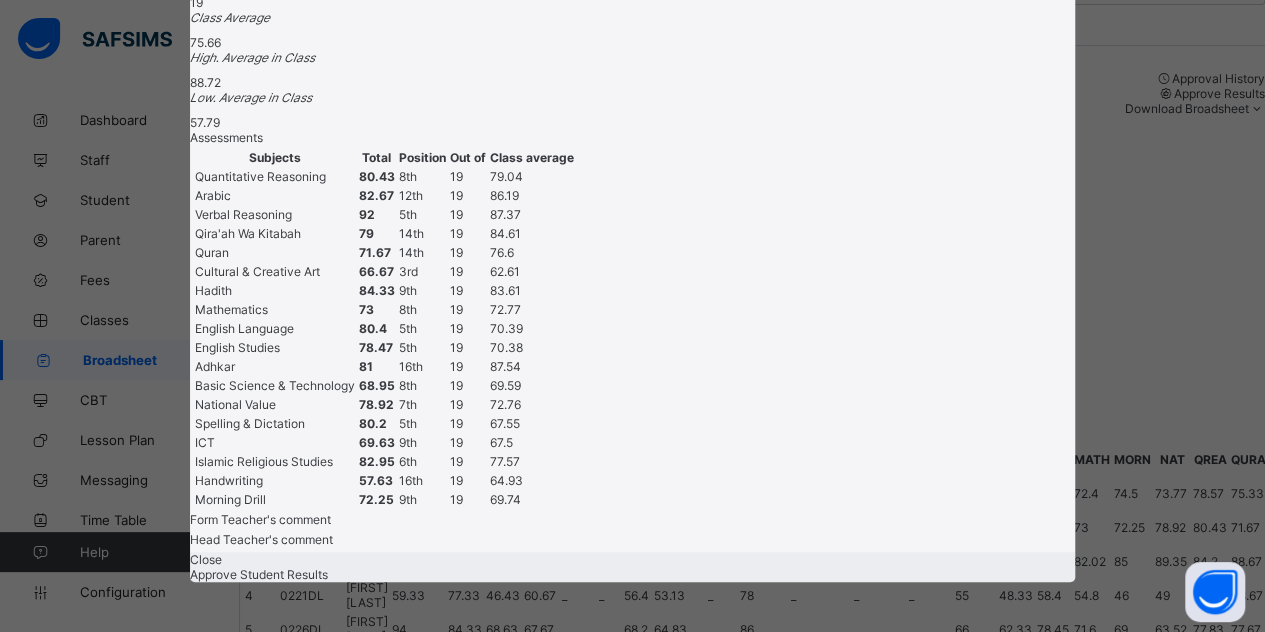 scroll, scrollTop: 832, scrollLeft: 0, axis: vertical 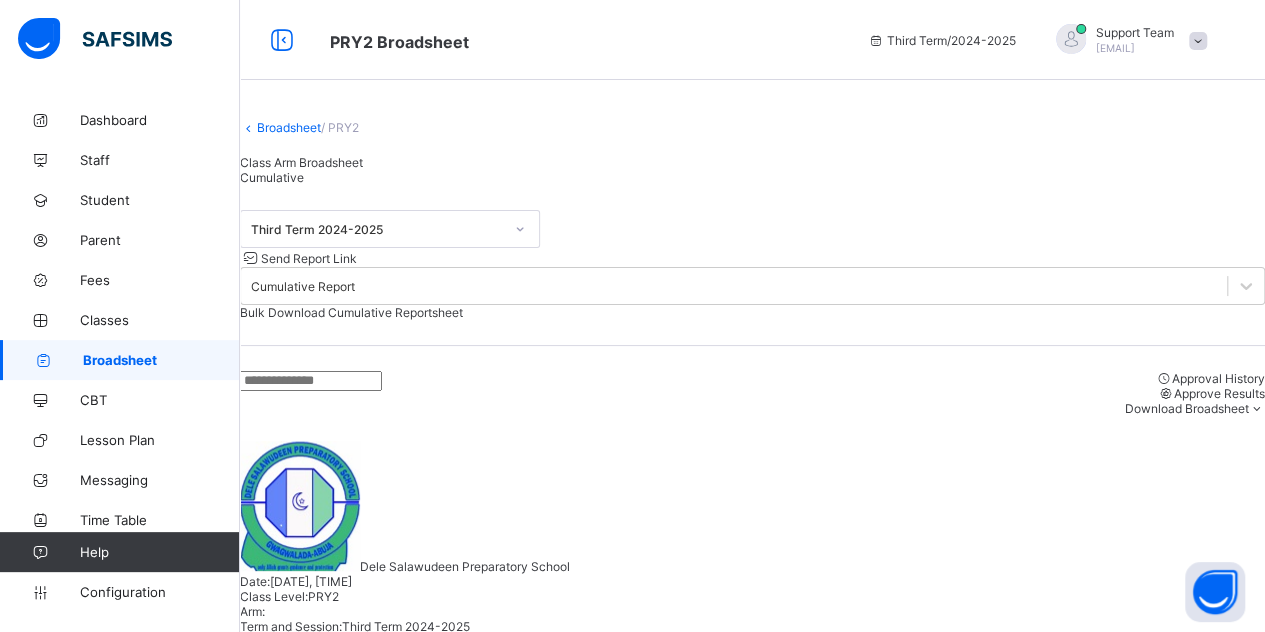 click on "Broadsheet" at bounding box center [289, 127] 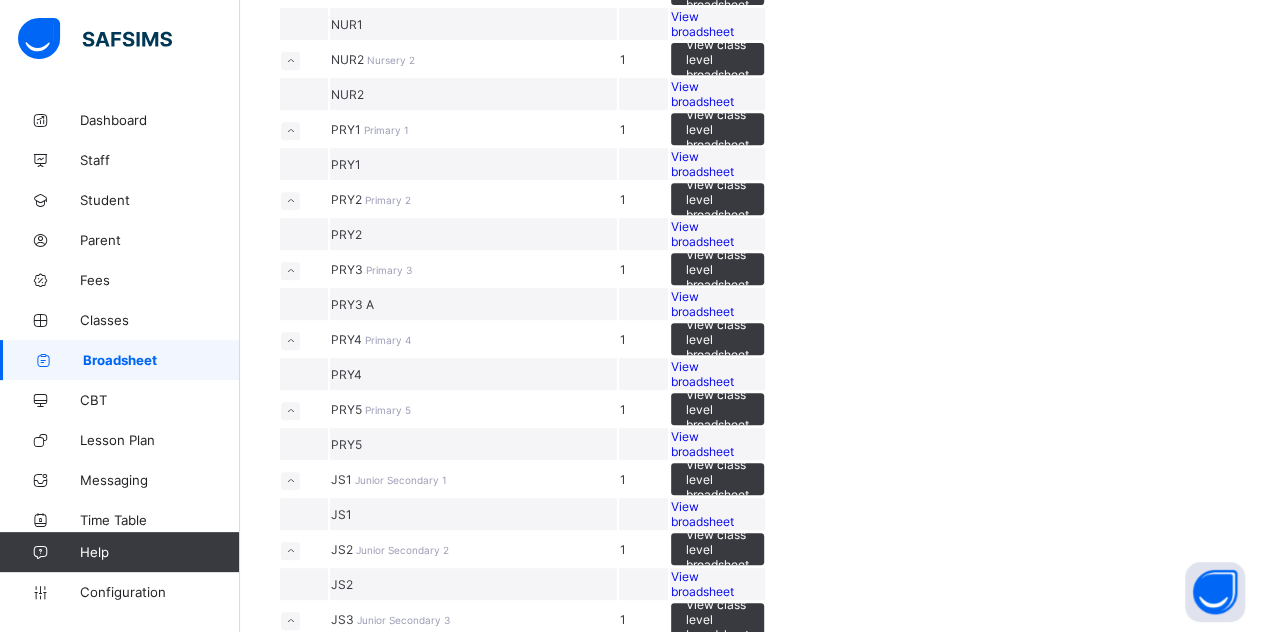 scroll, scrollTop: 500, scrollLeft: 0, axis: vertical 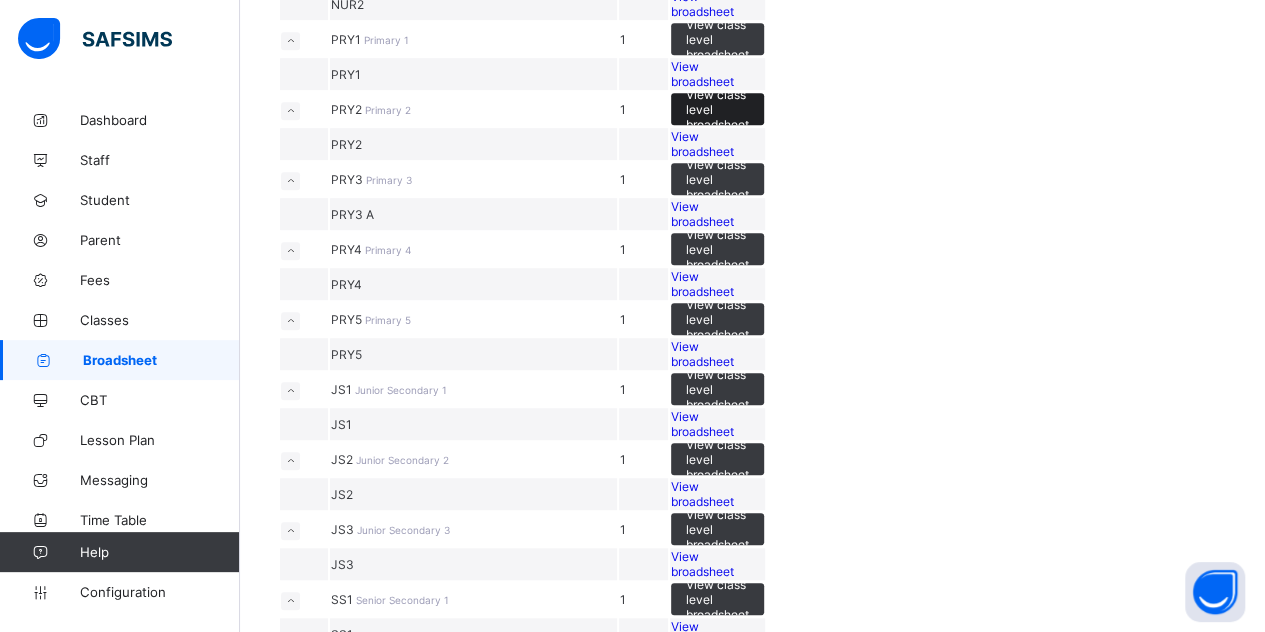 click on "View class level broadsheet" at bounding box center [717, 109] 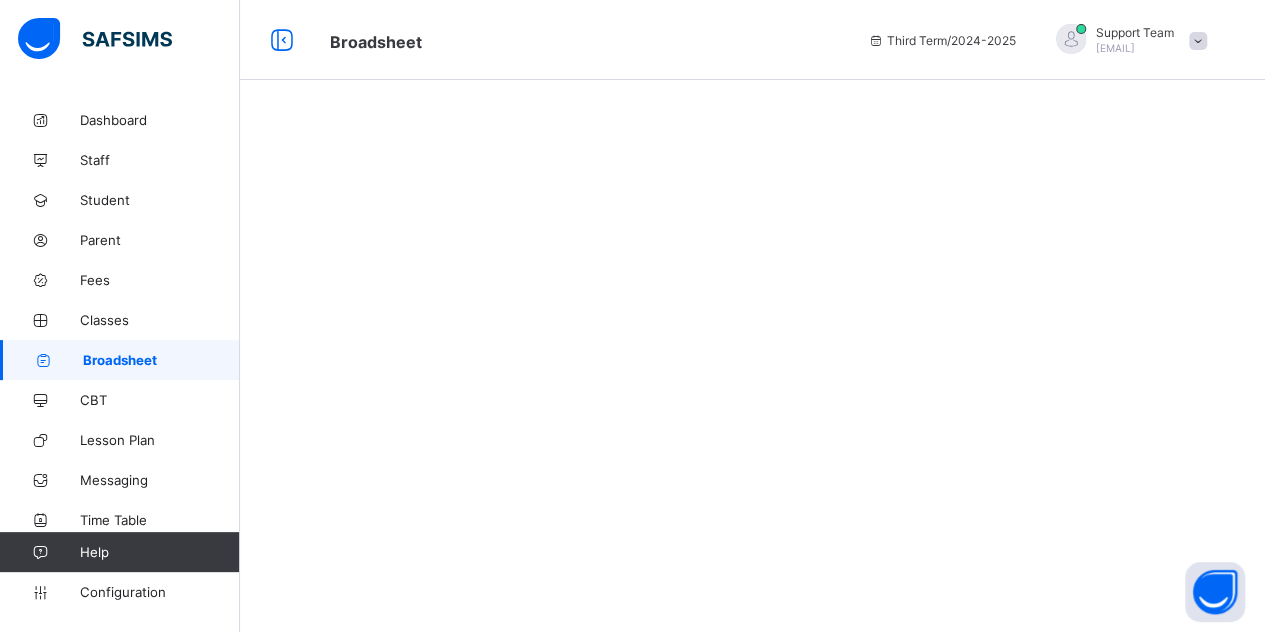 scroll, scrollTop: 0, scrollLeft: 0, axis: both 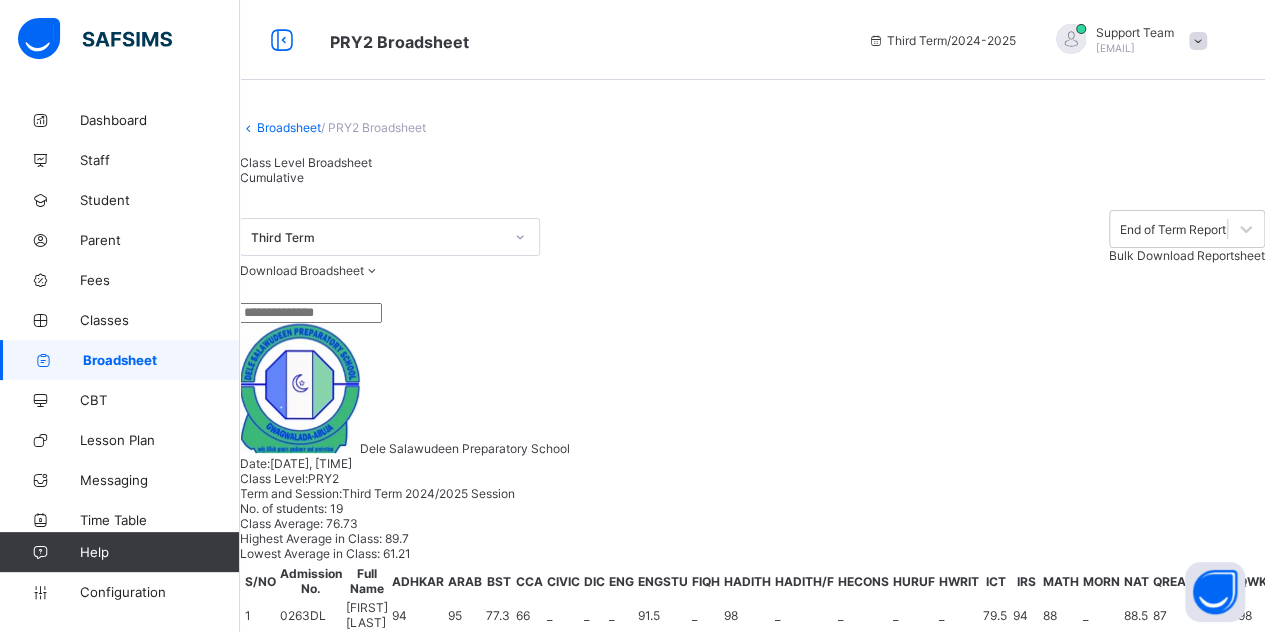 click on "Cumulative" at bounding box center [306, 177] 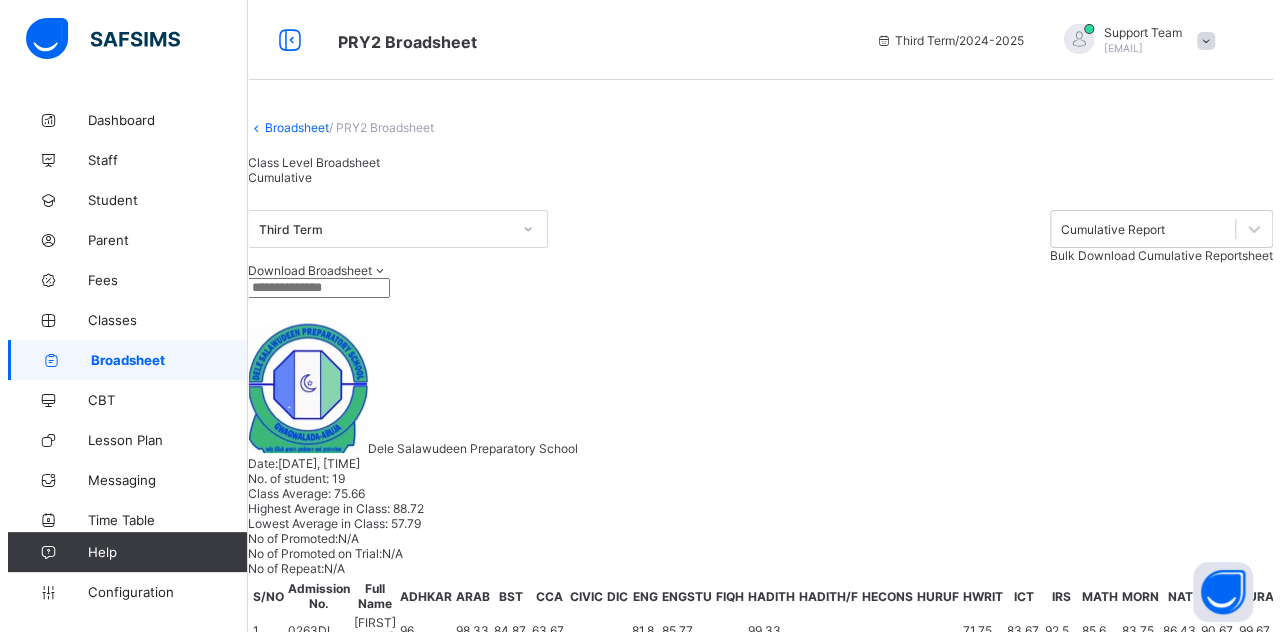 scroll, scrollTop: 300, scrollLeft: 0, axis: vertical 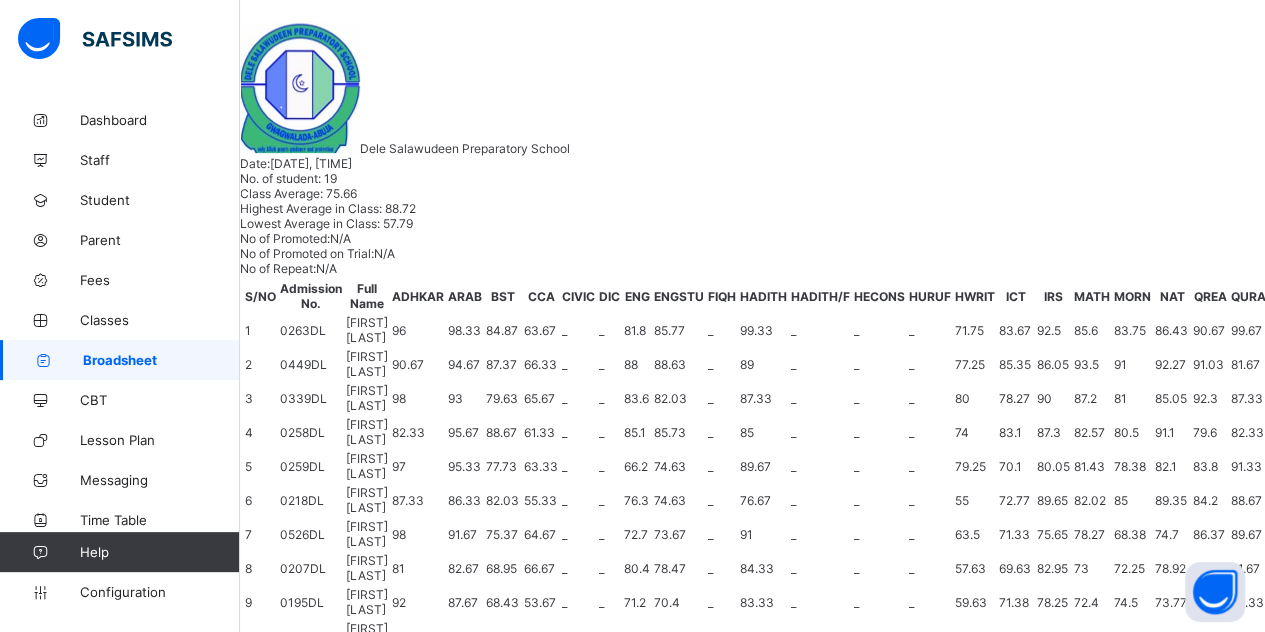 click on "Abdullah  Adeyemi" at bounding box center (340, 1075) 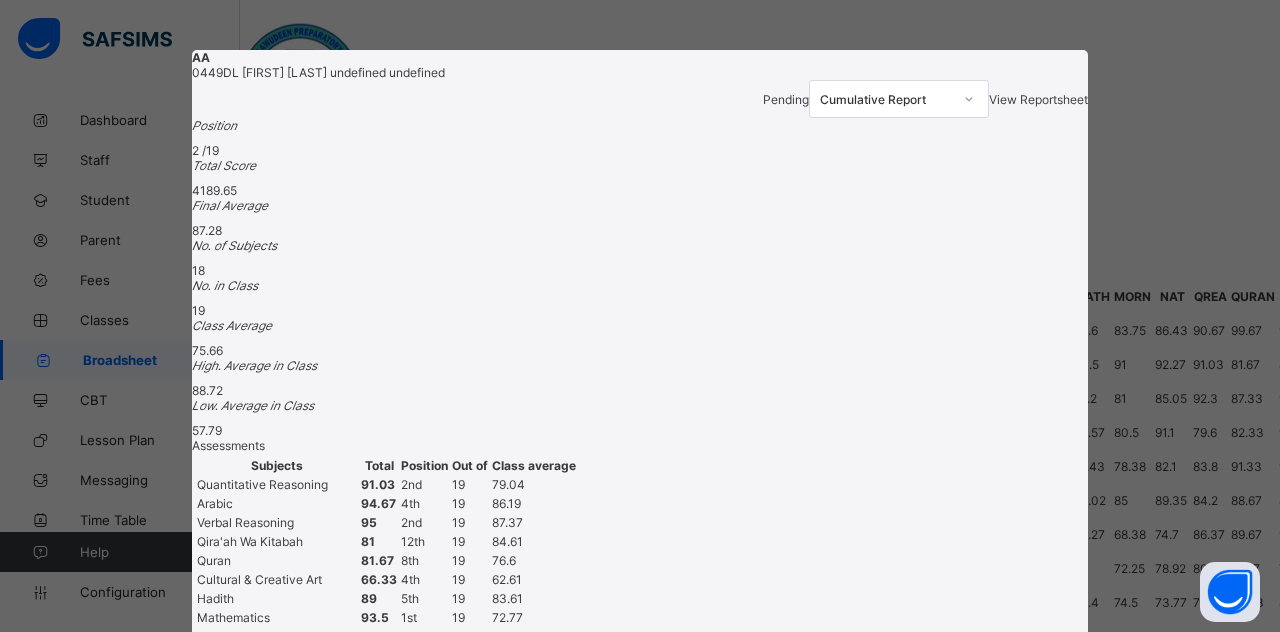 click on "View Reportsheet" at bounding box center [1038, 99] 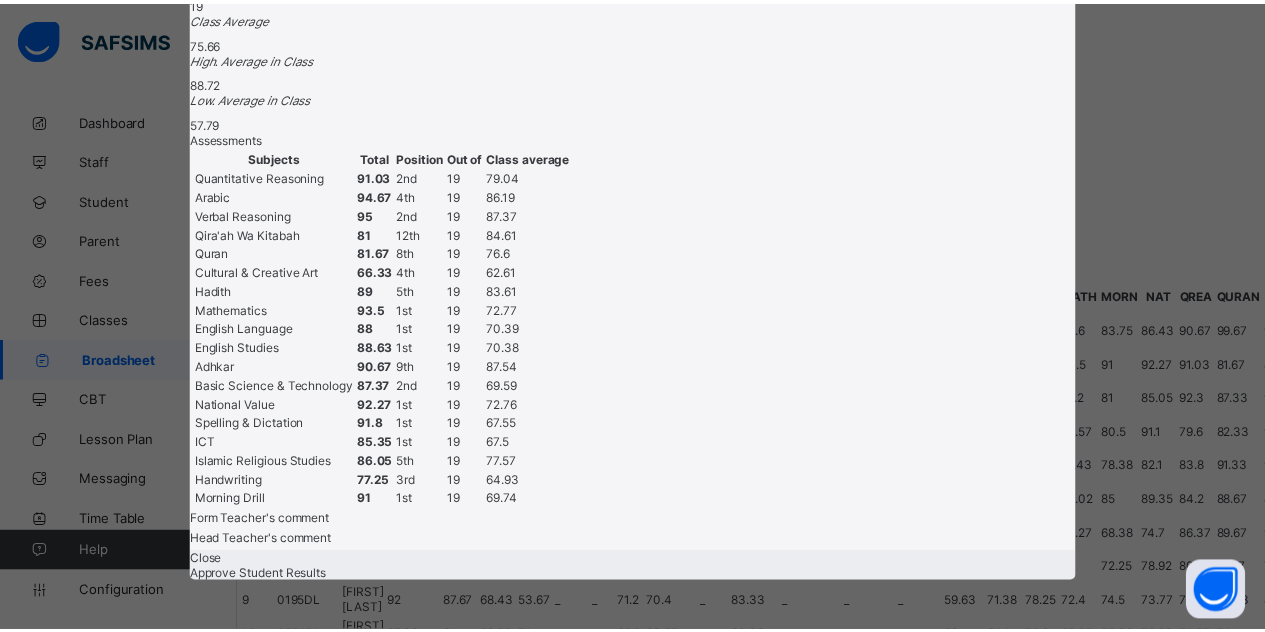 scroll, scrollTop: 832, scrollLeft: 0, axis: vertical 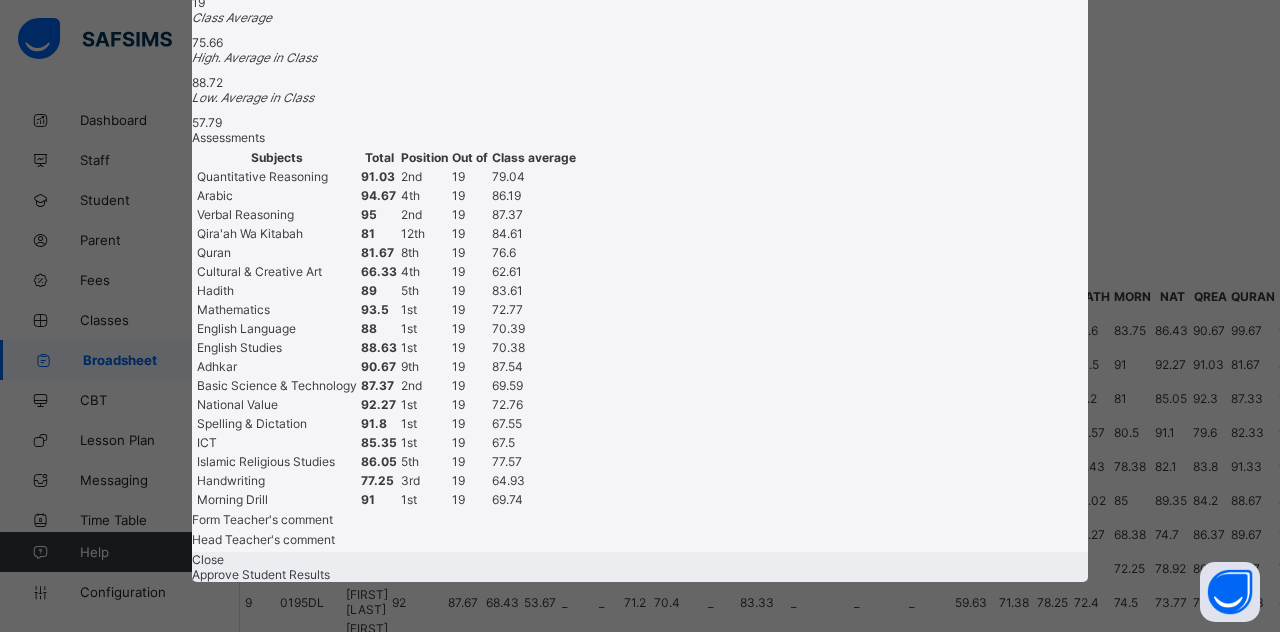 click on "Close" at bounding box center (208, 559) 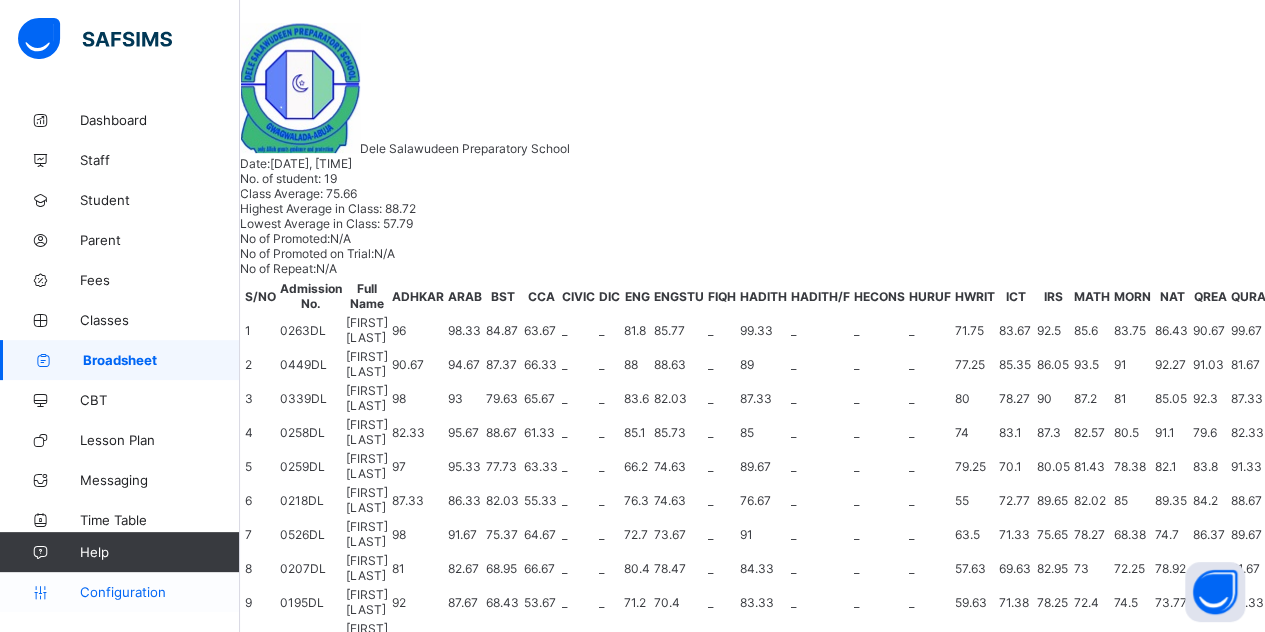 click on "Configuration" at bounding box center (159, 592) 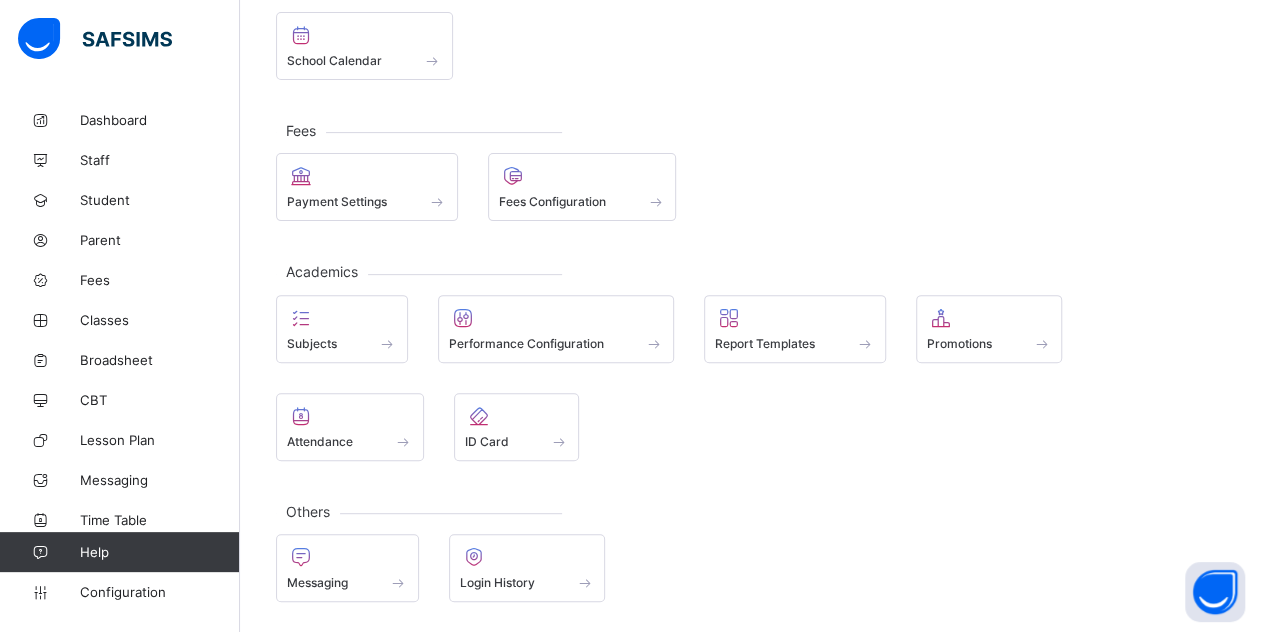 scroll, scrollTop: 143, scrollLeft: 0, axis: vertical 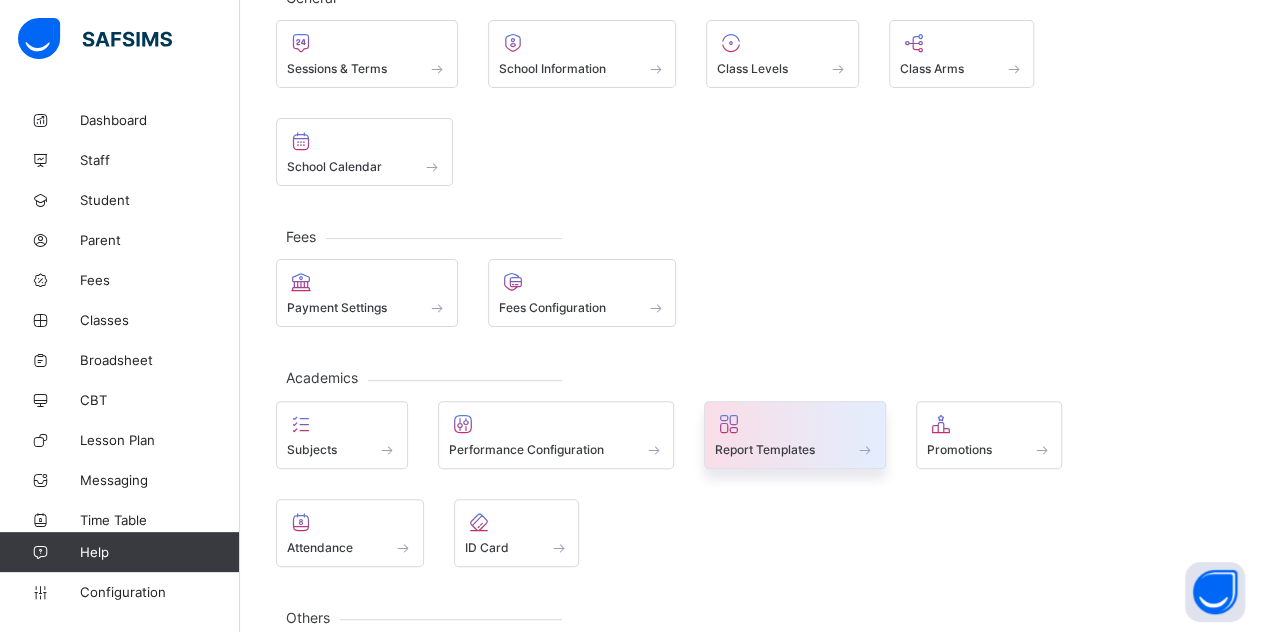 click on "Report Templates" at bounding box center [795, 435] 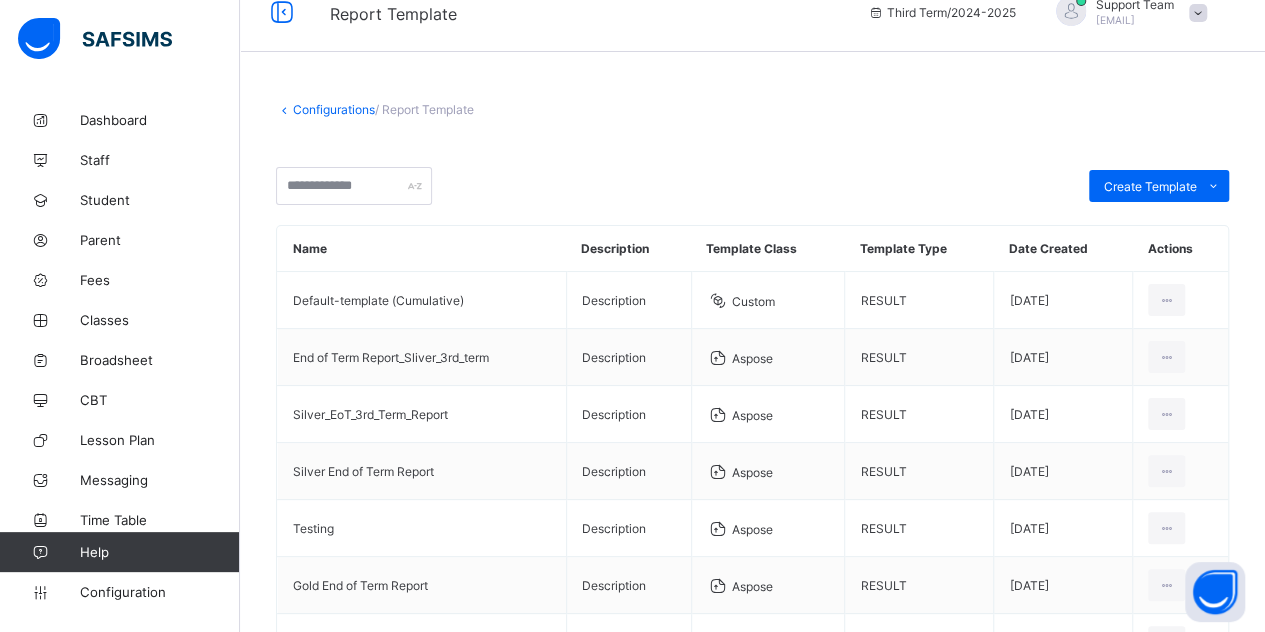 scroll, scrollTop: 212, scrollLeft: 0, axis: vertical 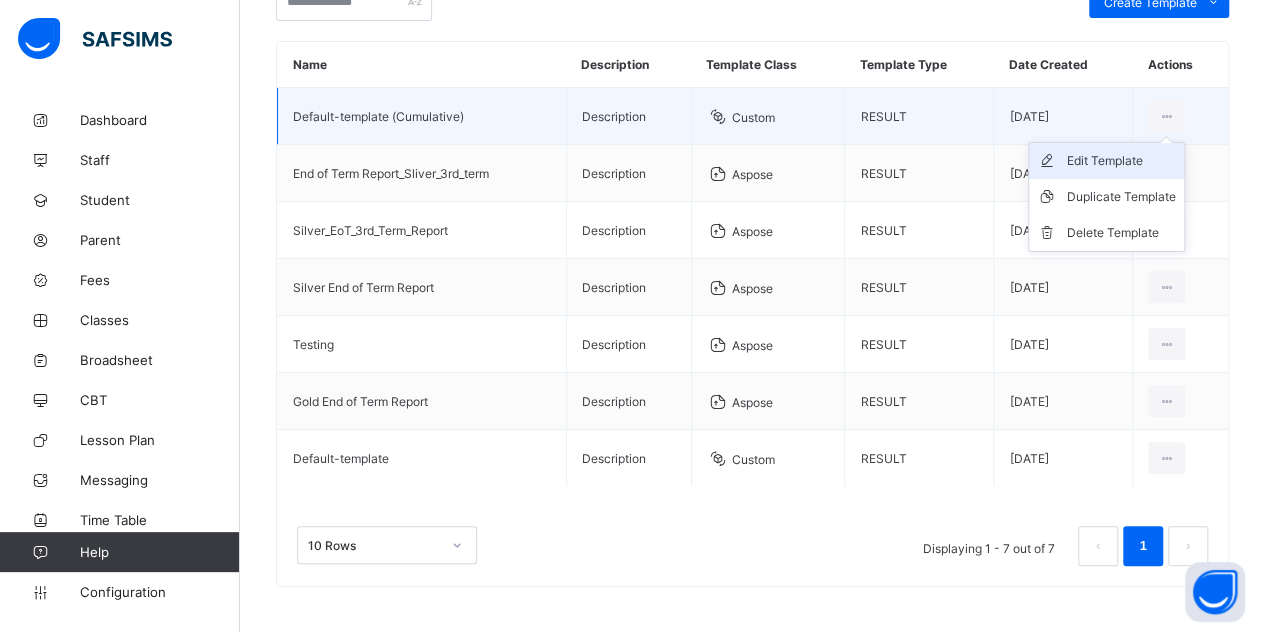 click on "Edit Template" at bounding box center (1121, 161) 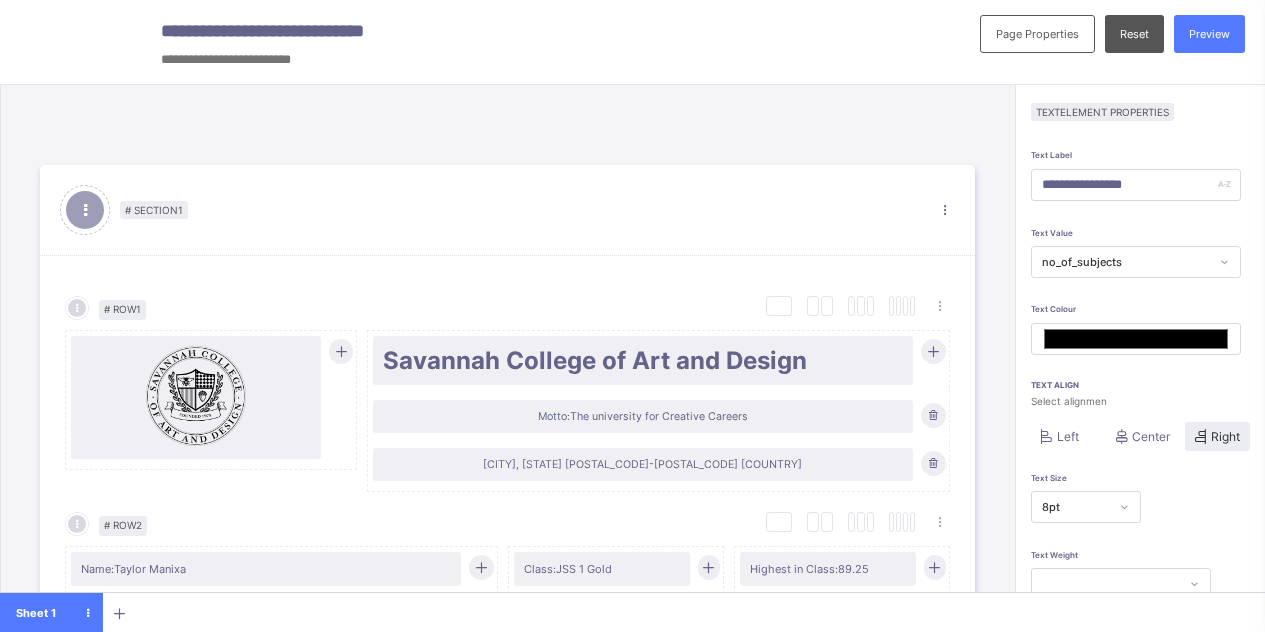 scroll, scrollTop: 0, scrollLeft: 0, axis: both 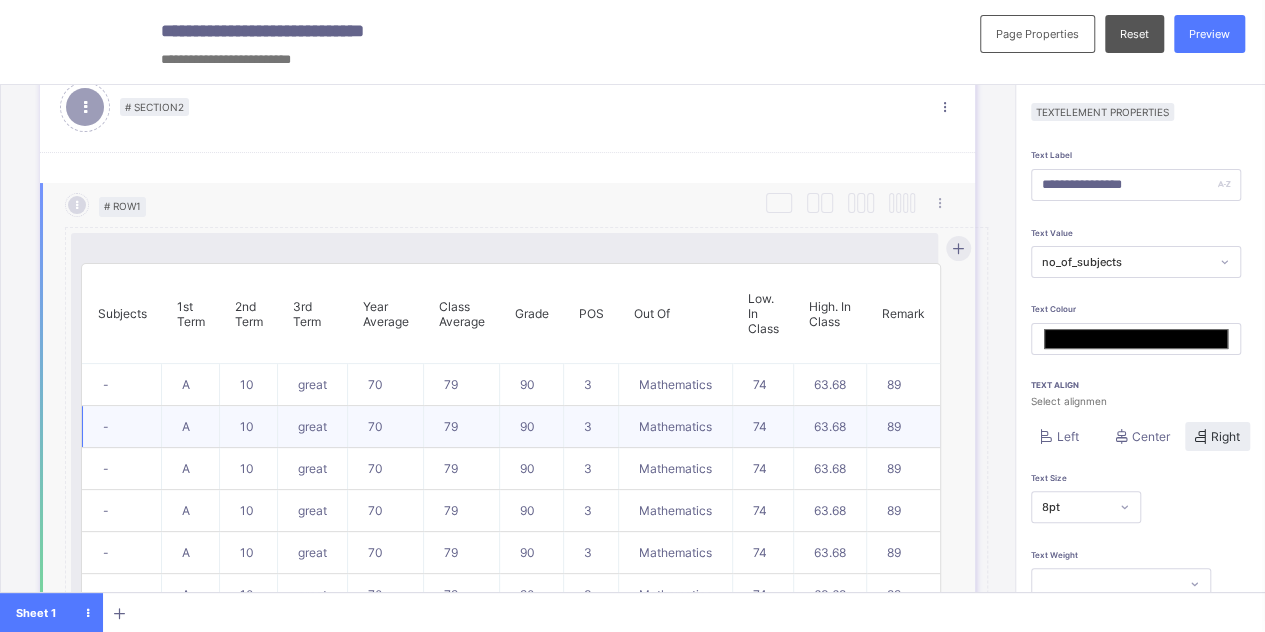 click on "74" at bounding box center (763, 427) 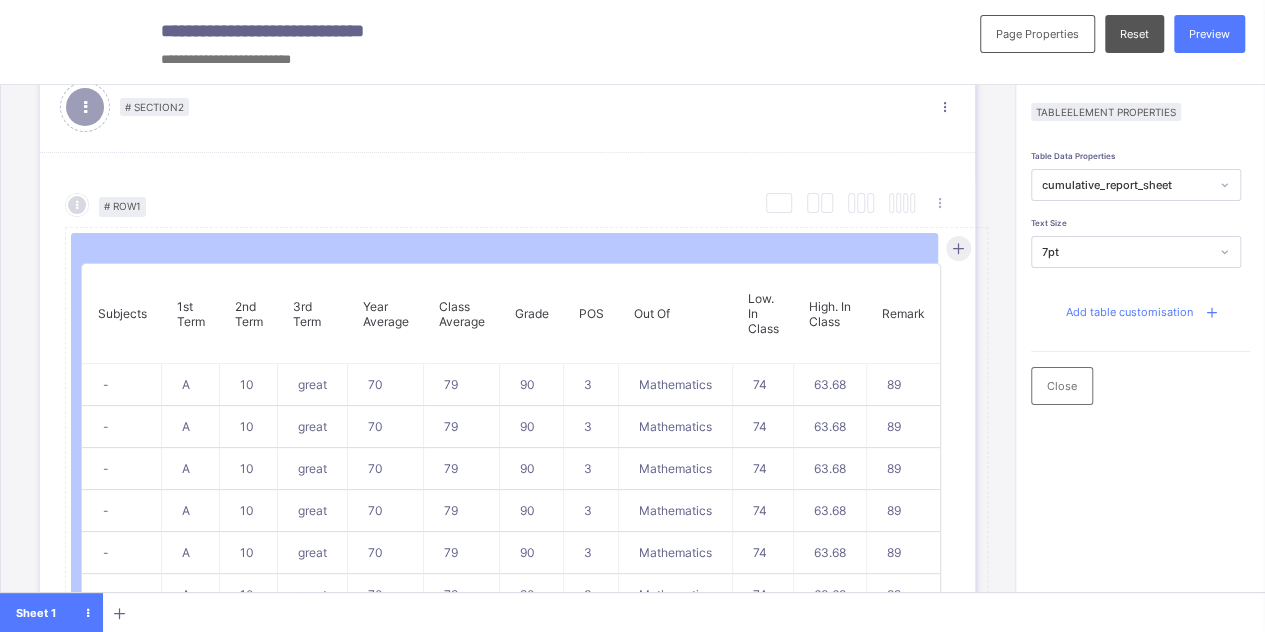 click on "Add table customisation" at bounding box center (1129, 312) 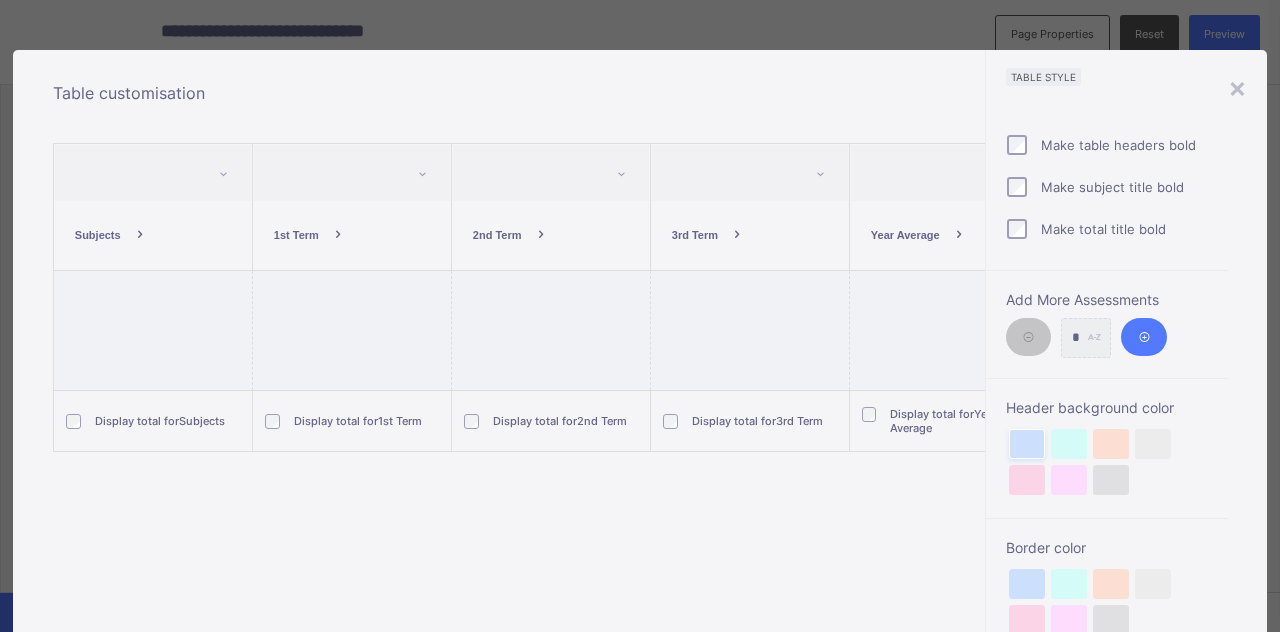 click at bounding box center (1027, 444) 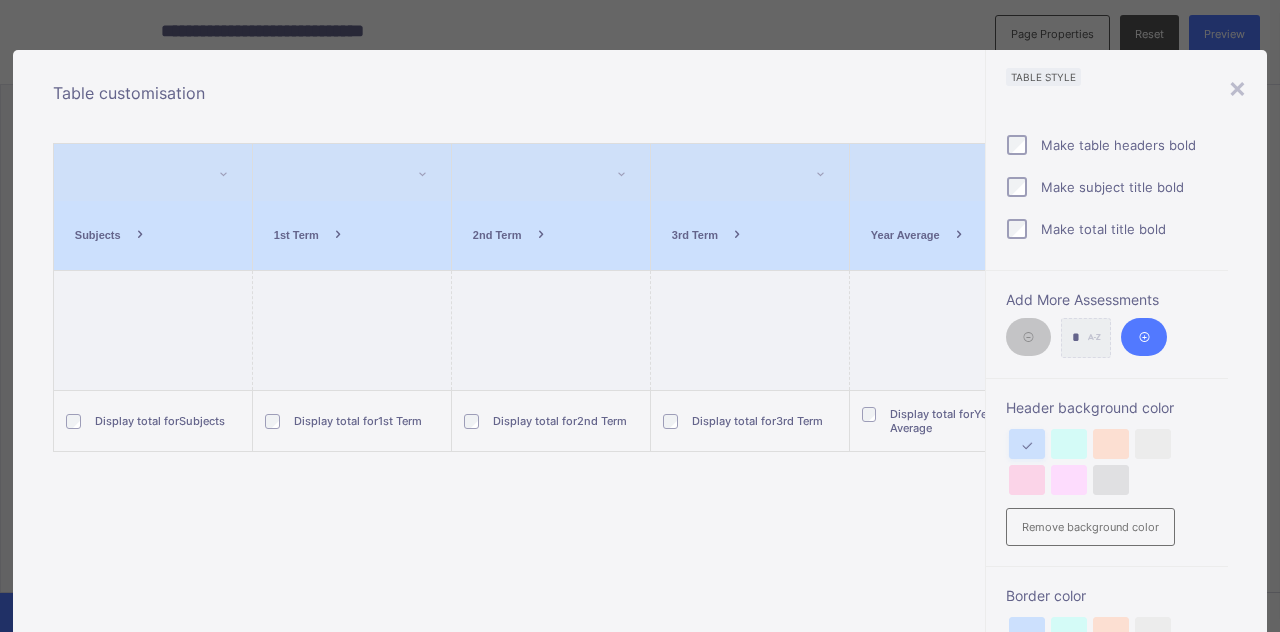 scroll, scrollTop: 400, scrollLeft: 0, axis: vertical 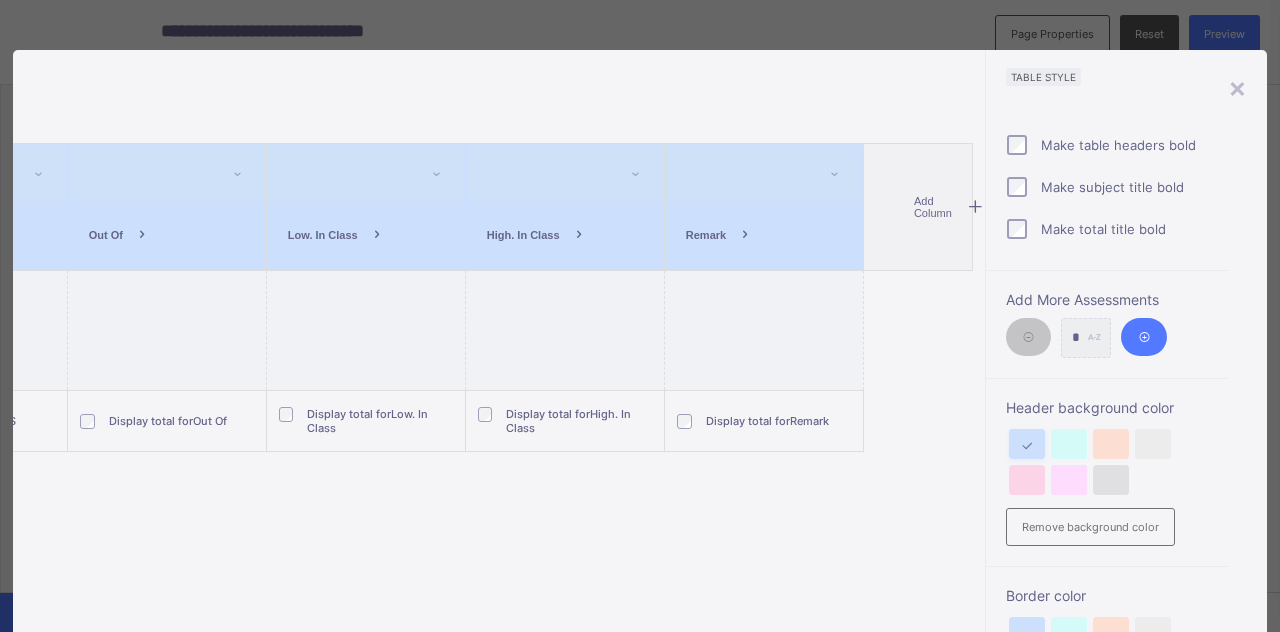 click on "Low. In Class" at bounding box center [337, 235] 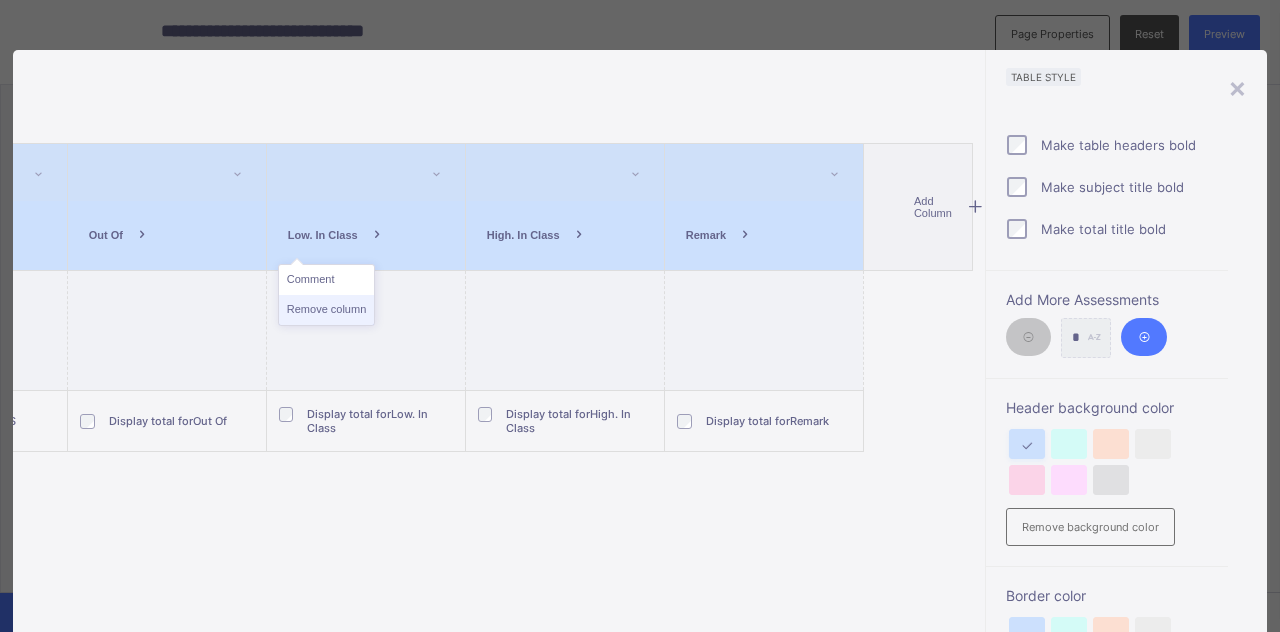 click on "Remove column" at bounding box center [326, 310] 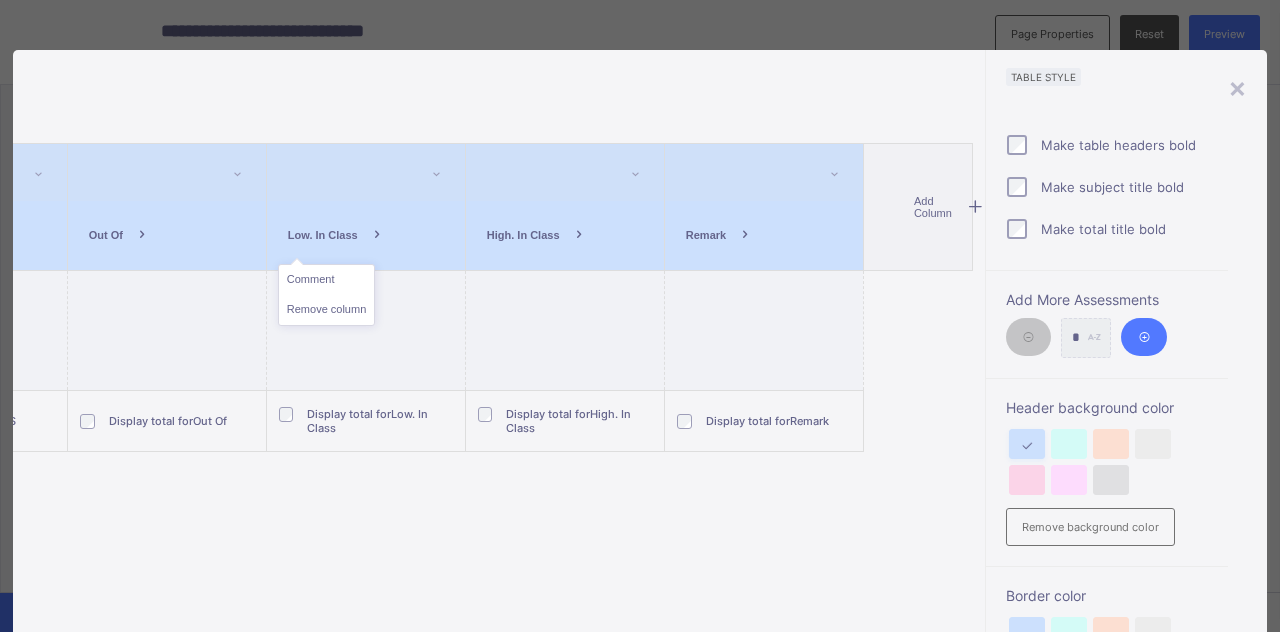 scroll, scrollTop: 0, scrollLeft: 1379, axis: horizontal 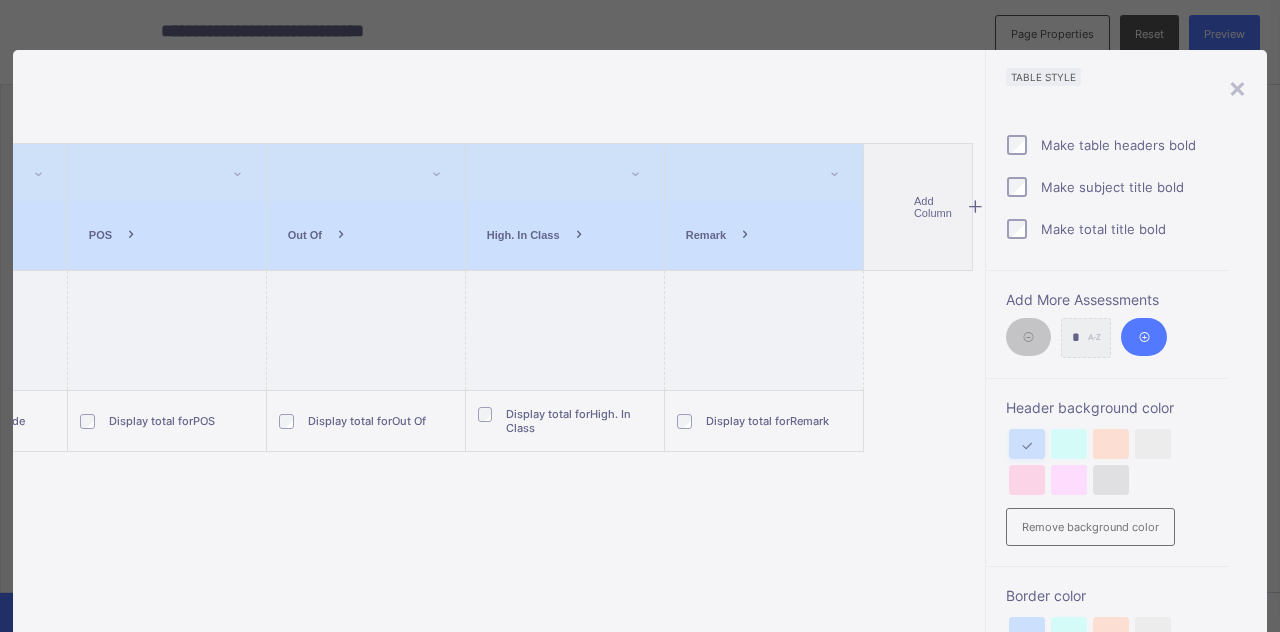 click on "High. In Class" at bounding box center [523, 235] 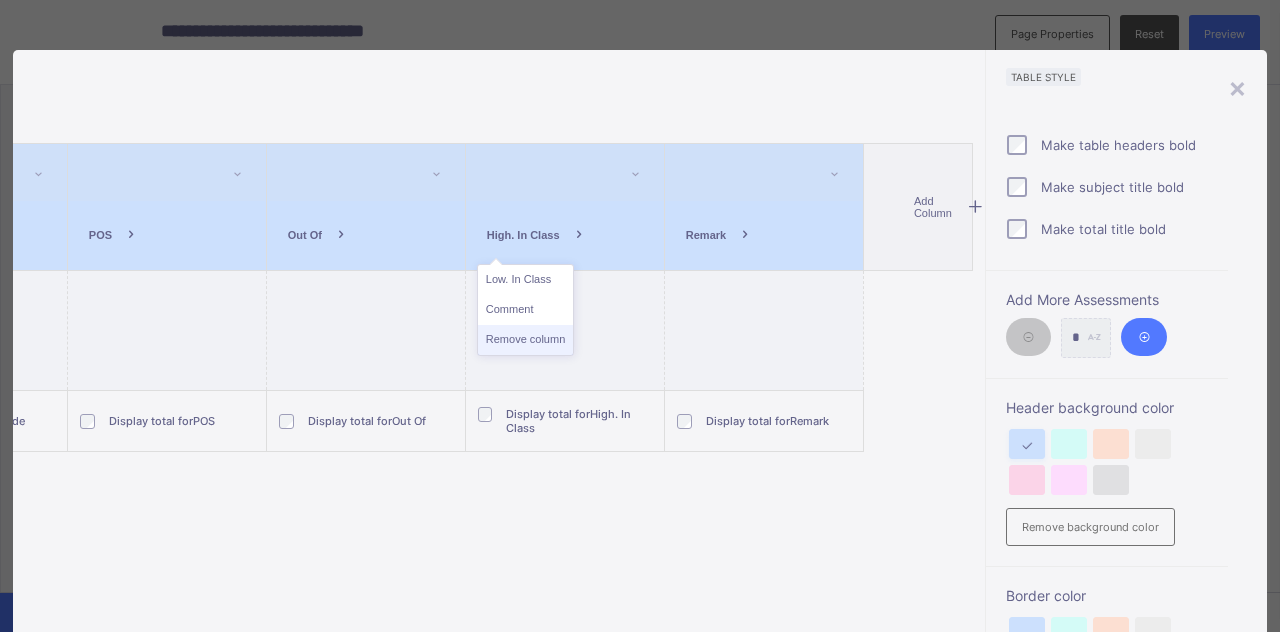 click on "Remove column" at bounding box center (525, 340) 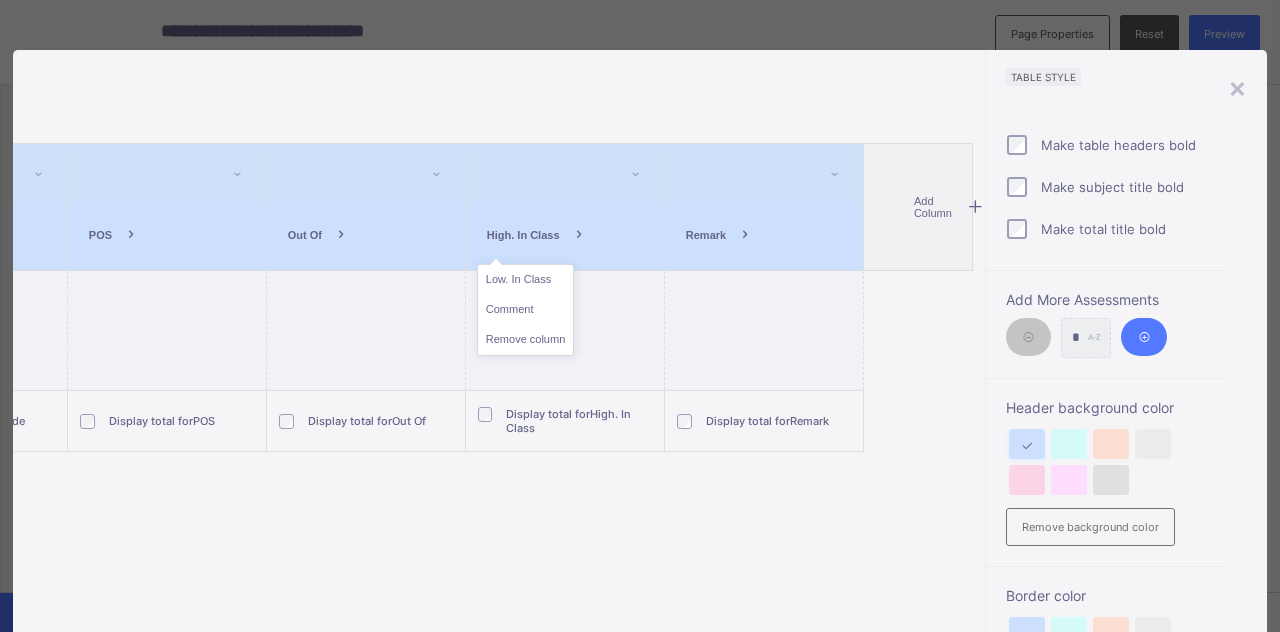 scroll, scrollTop: 0, scrollLeft: 1180, axis: horizontal 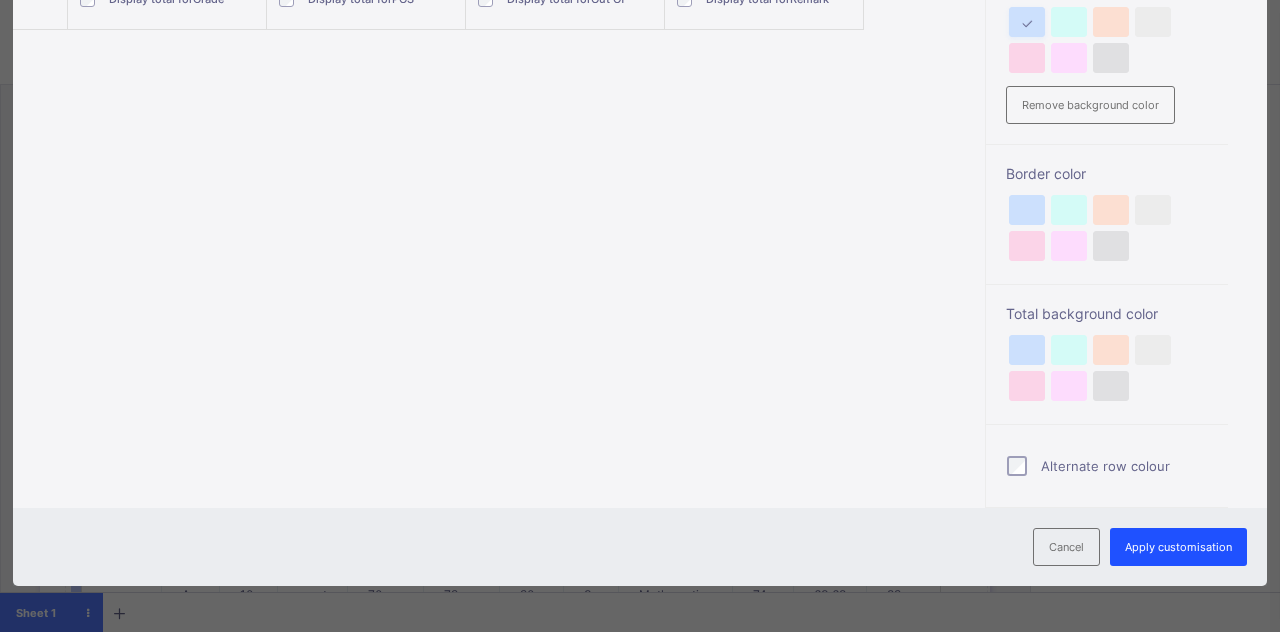 click on "Apply customisation" at bounding box center [1178, 547] 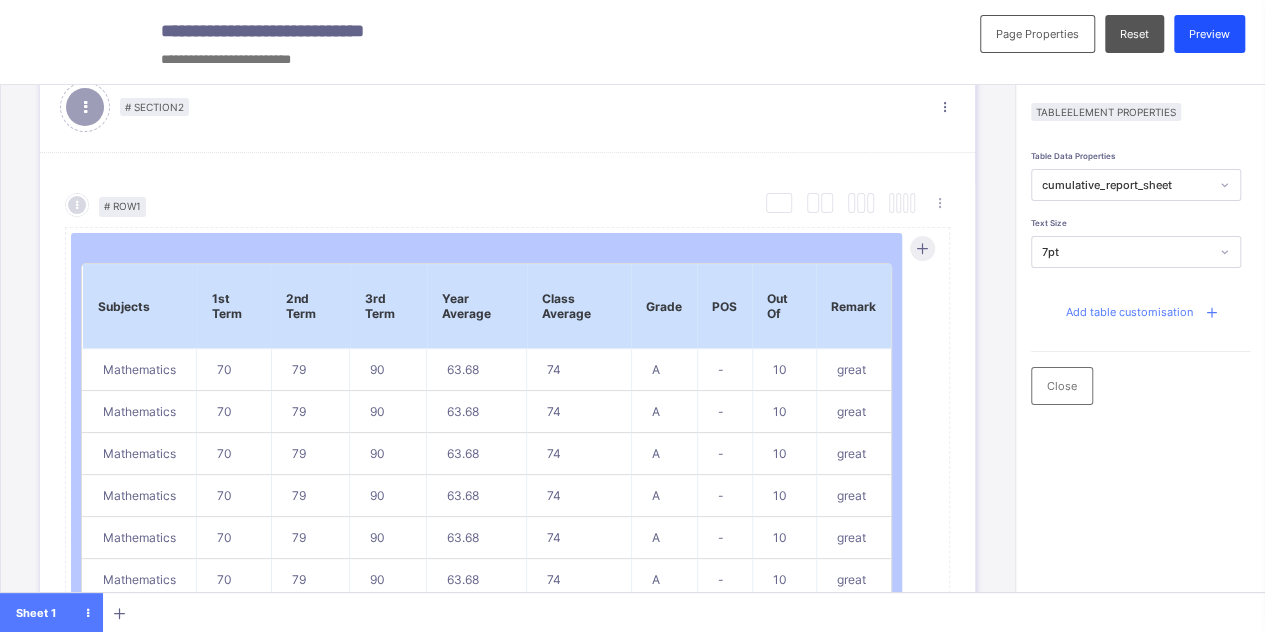 click on "Preview" at bounding box center [1209, 34] 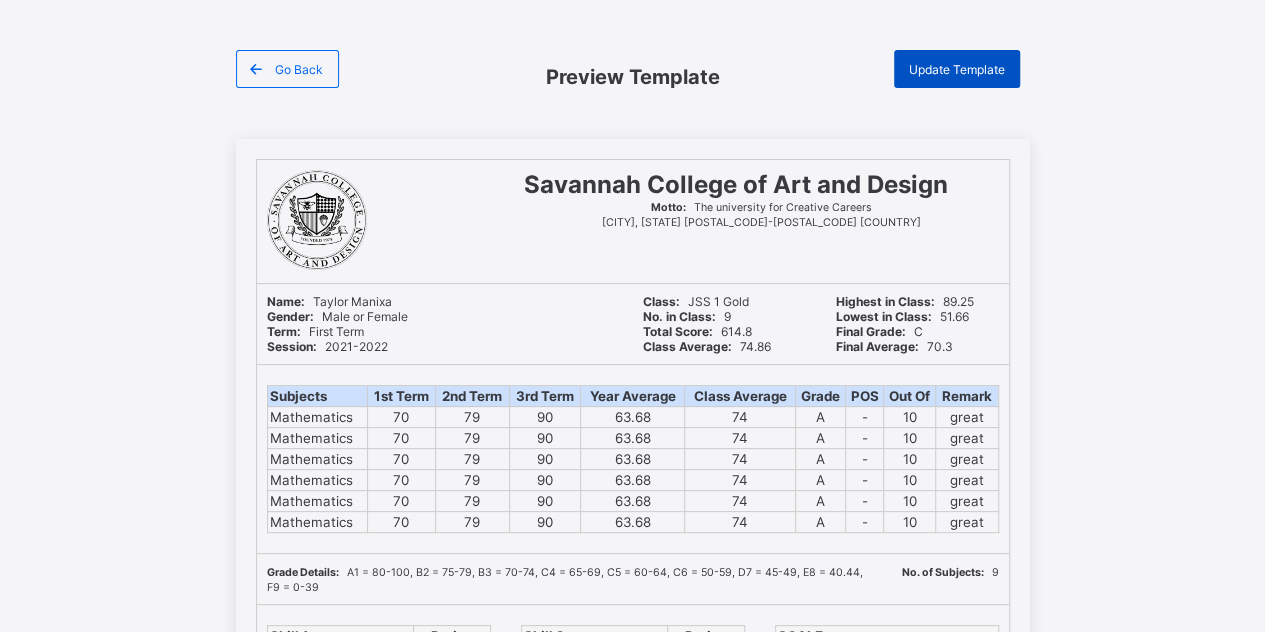 click on "Update Template" at bounding box center [957, 69] 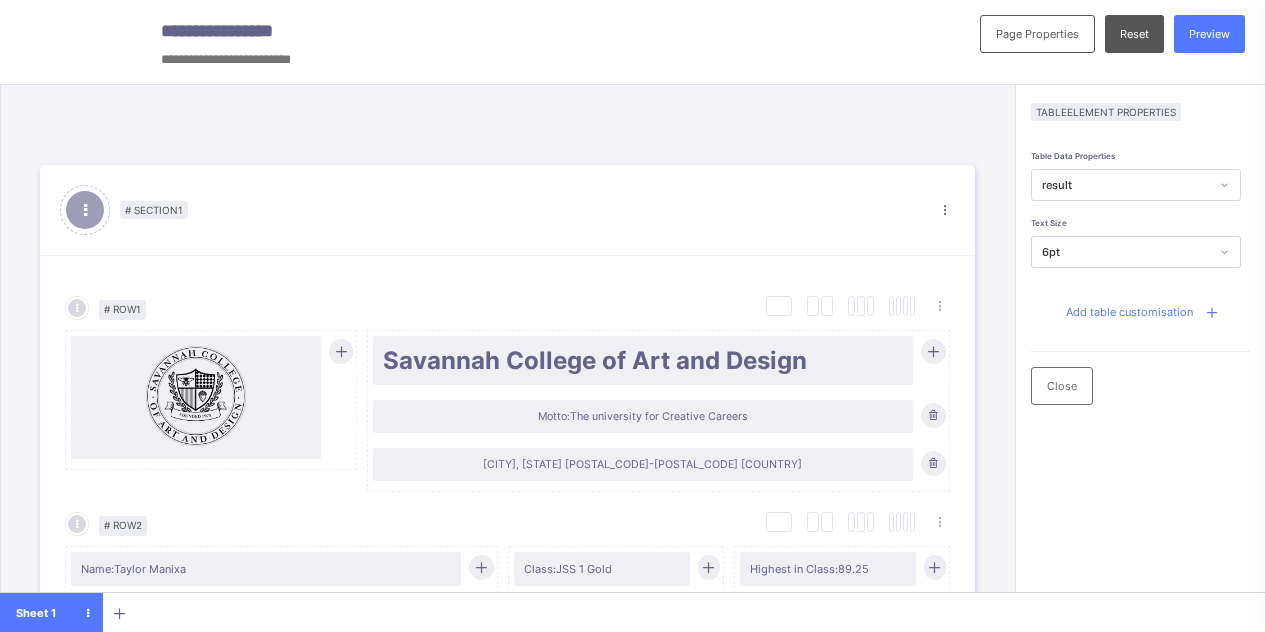 scroll, scrollTop: 0, scrollLeft: 0, axis: both 